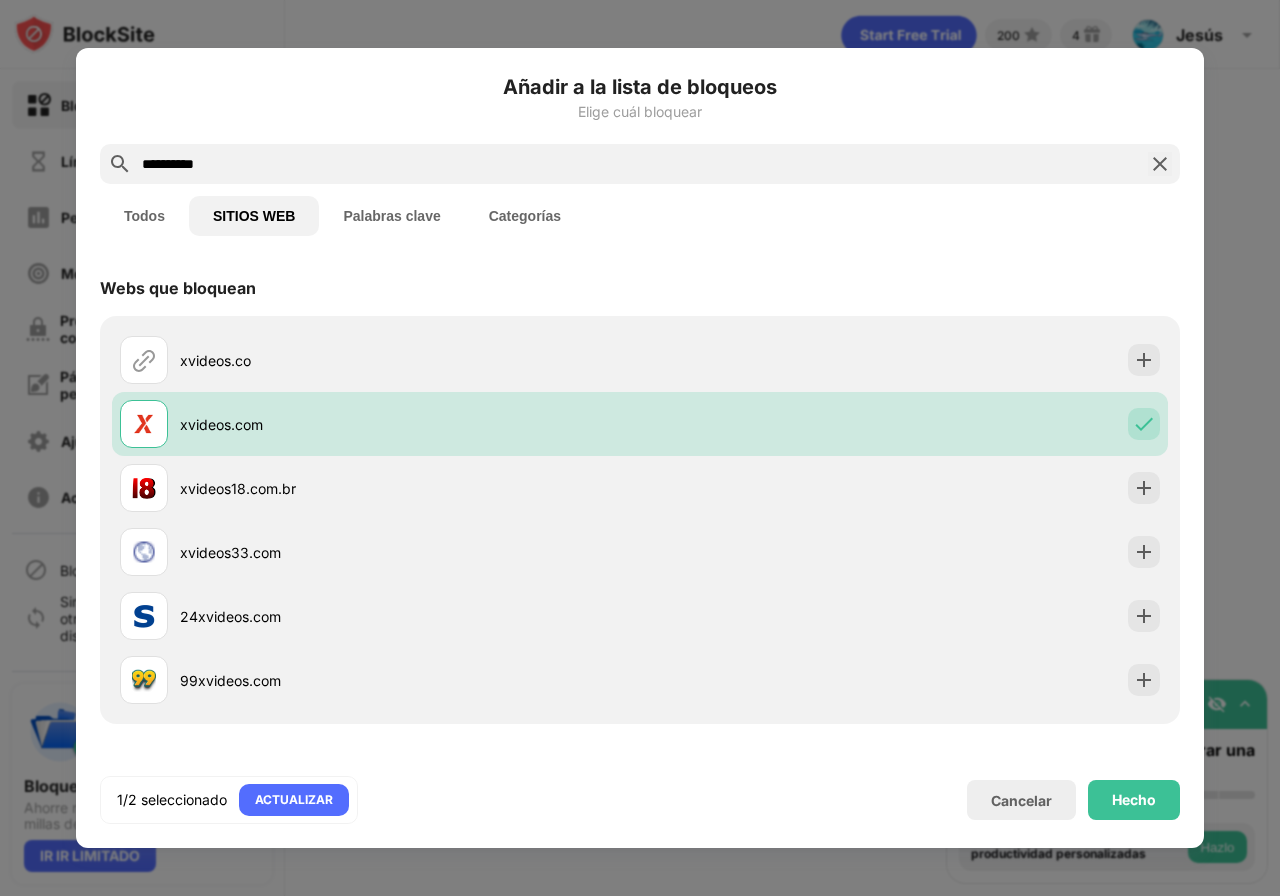scroll, scrollTop: 0, scrollLeft: 0, axis: both 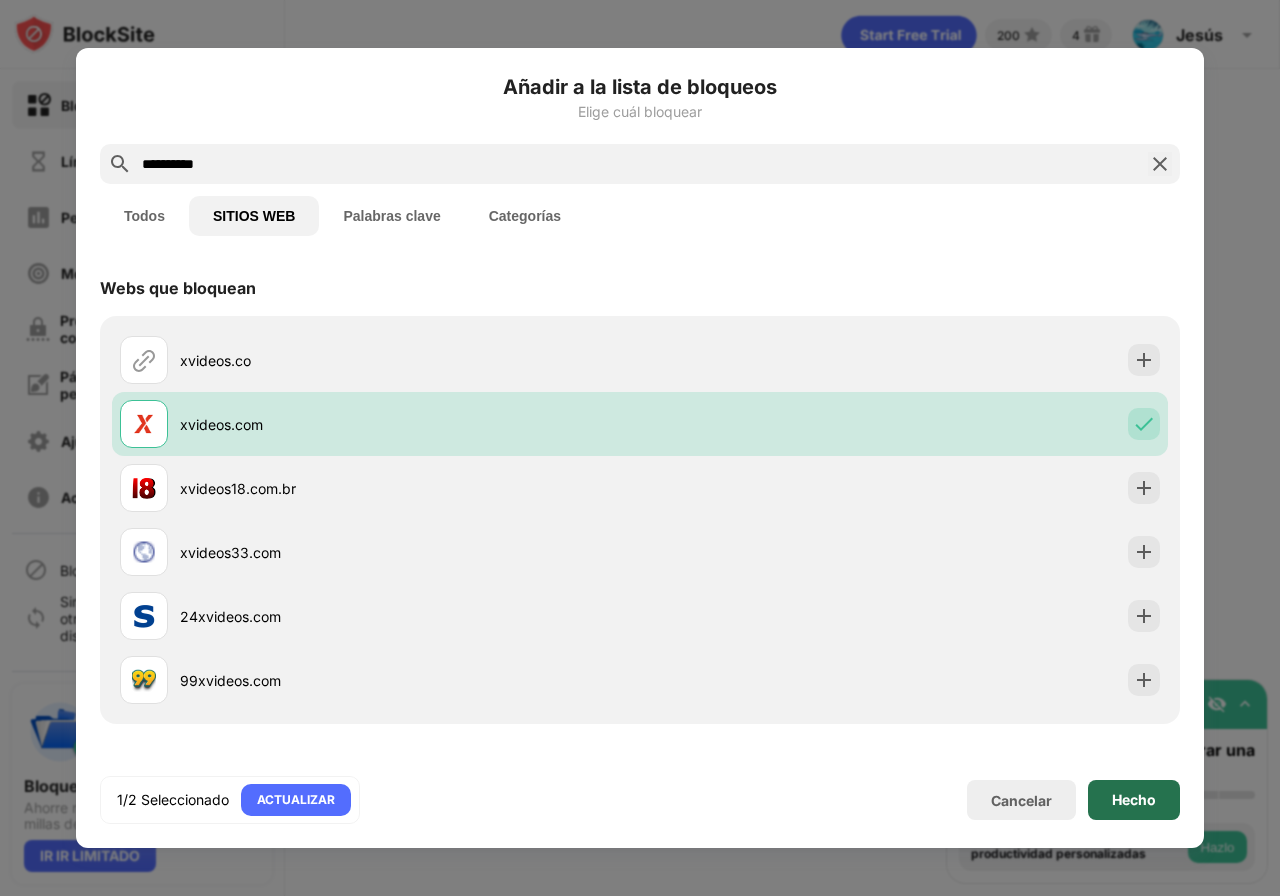 click on "Hecho" at bounding box center (1134, 799) 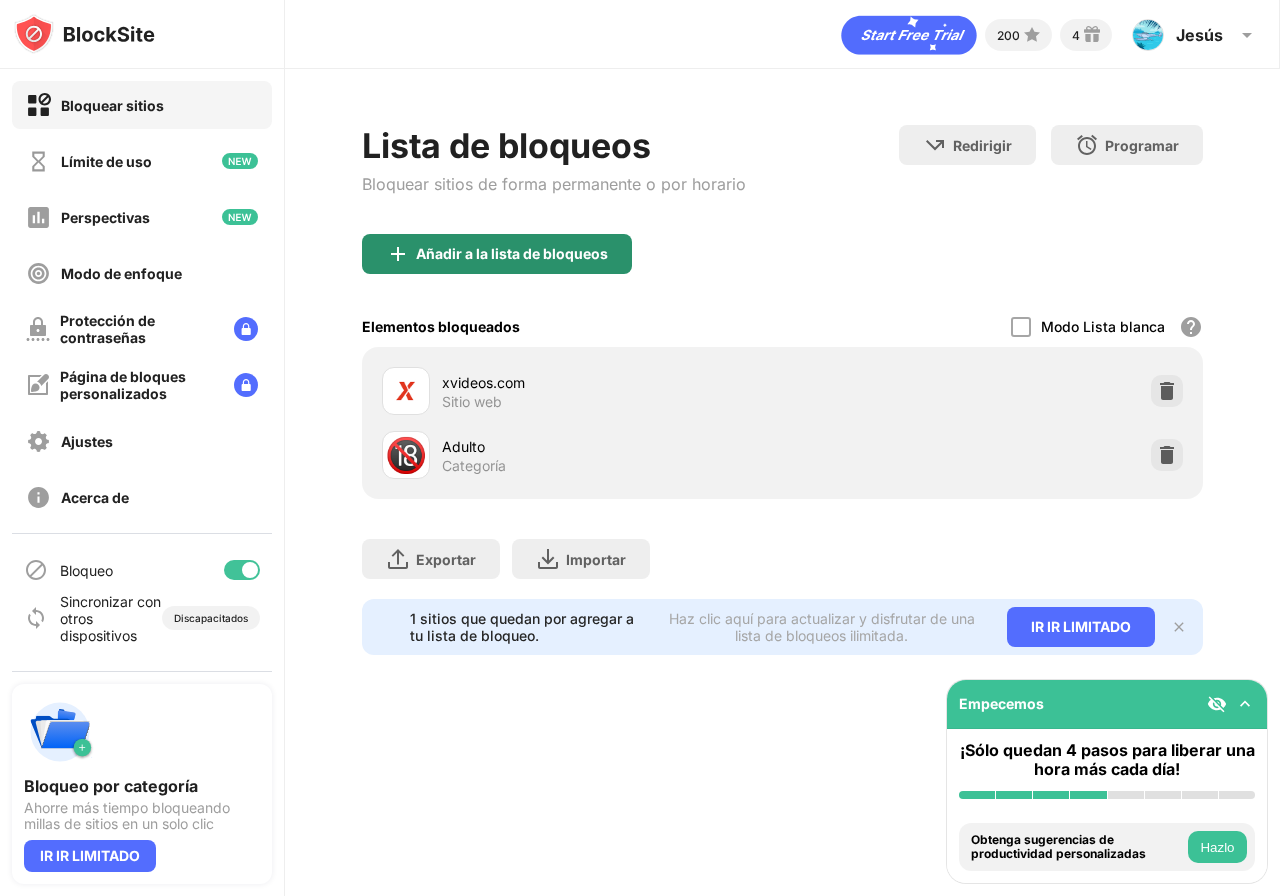 click on "Bloquear sitios Límite de uso Perspectivas Modo de enfoque Protección de contraseñas Página de bloques personalizados Ajustes Acerca de Bloqueo Sincronizar con otros dispositivos Discapacitados Bloqueo por categoría Ahorre más tiempo bloqueando millas de sitios en un solo clic IR IR LIMITADO Empecemos ¡Sólo quedan 4 pasos para liberar una hora más cada día! Instalar BlockSite Activar bloqueo por categoría Agrega al menos 1 sitio web a tu lista de bloqueo Obtenga sugerencias de productividad personalizadas Hazlo Anclar BlockSite a tu barra de tareas Comprueba tu productividad Hazlo Prueba a visitar un sitio de tu lista de bloqueo Hazlo Consigue gratis nuestra aplicación móvil Hazlo 200 4 [FIRST] [LAST] Ver cuenta Perspectivas De primera calidad Recompensas Ajustes Apoyo Finalizar la sesión Lista de bloqueos Bloquear sitios de forma permanente o por horario Redirigir Haga clic para configurar el sitio web de redireccionamiento. Programar Añadir a la lista de bloqueos Elementos bloqueados" at bounding box center [640, 448] 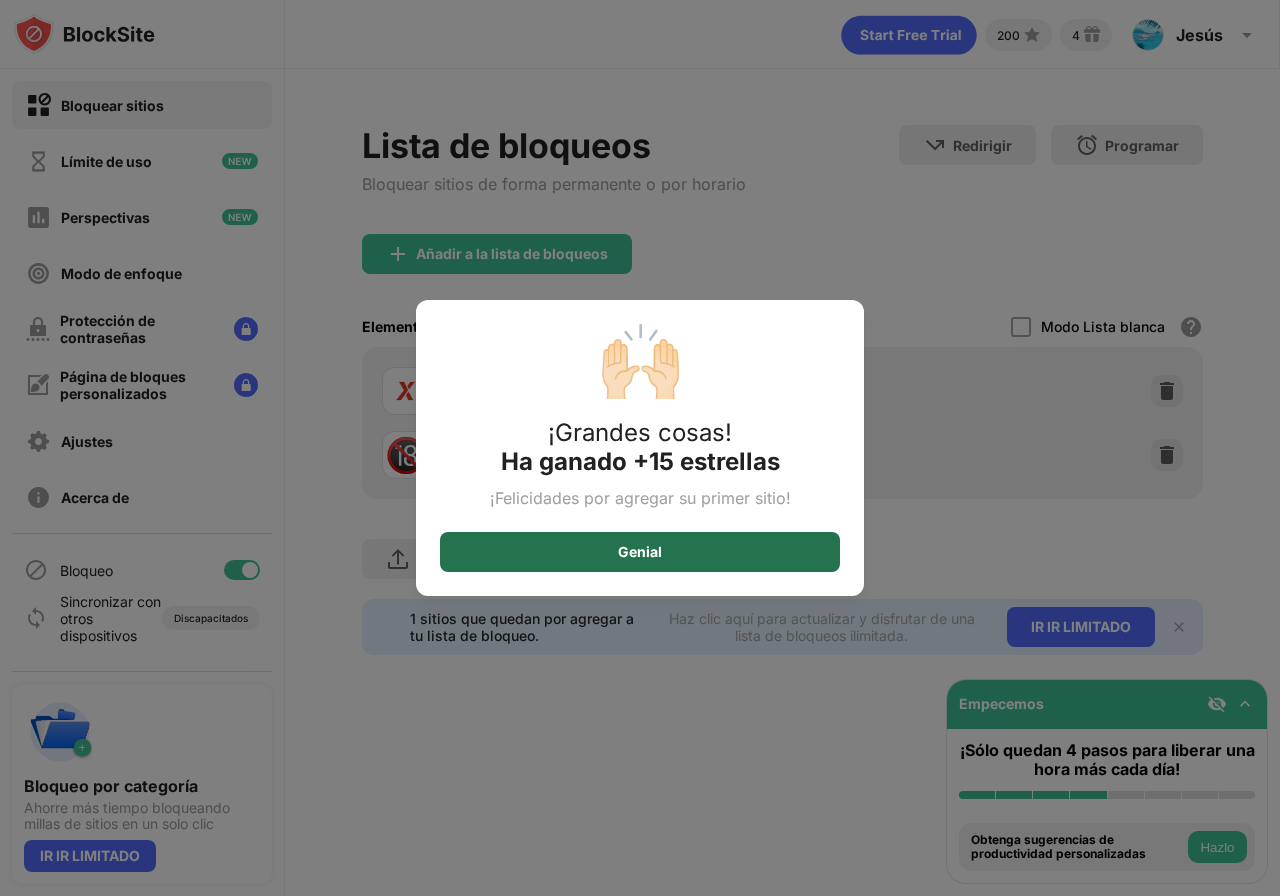 click on "Genial" at bounding box center [640, 552] 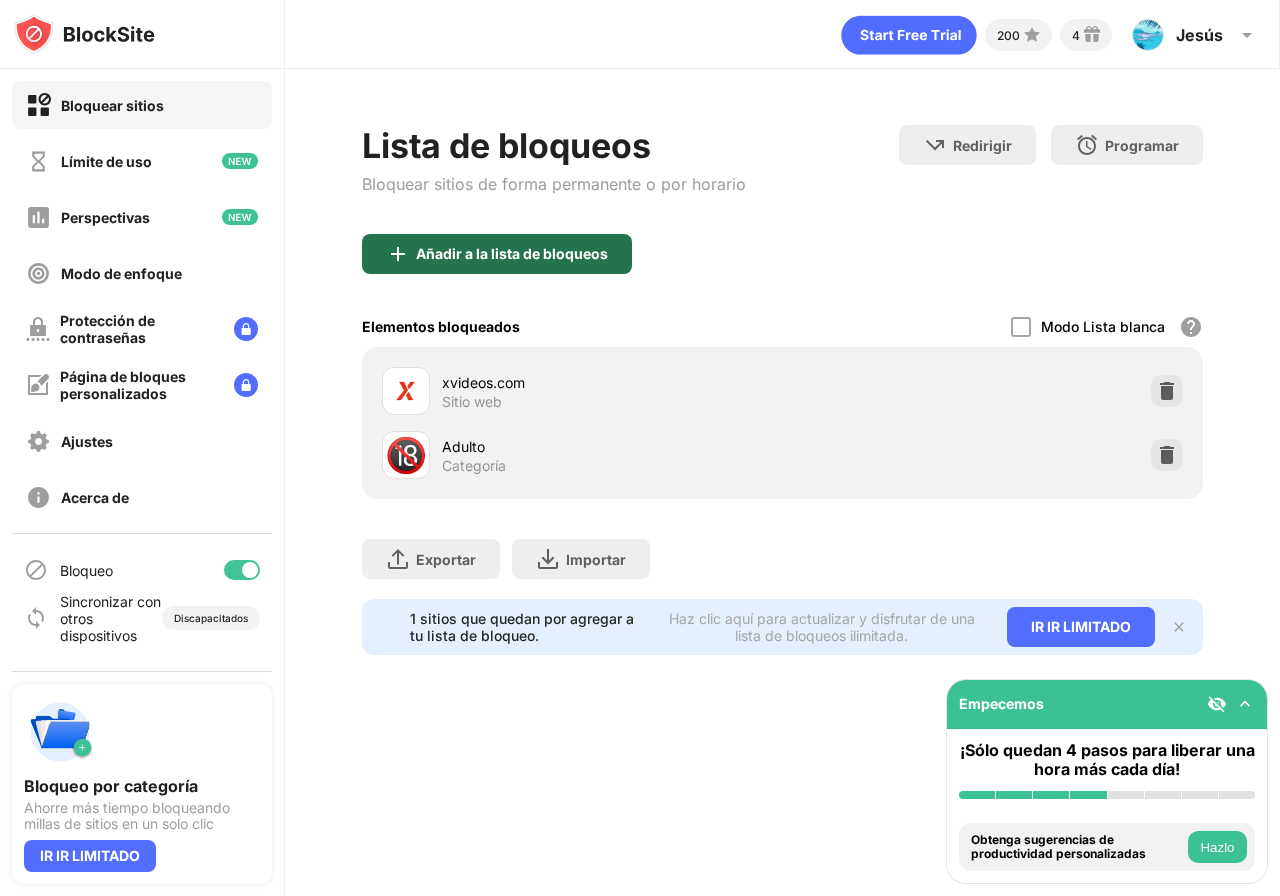 click on "Añadir a la lista de bloqueos" at bounding box center [512, 253] 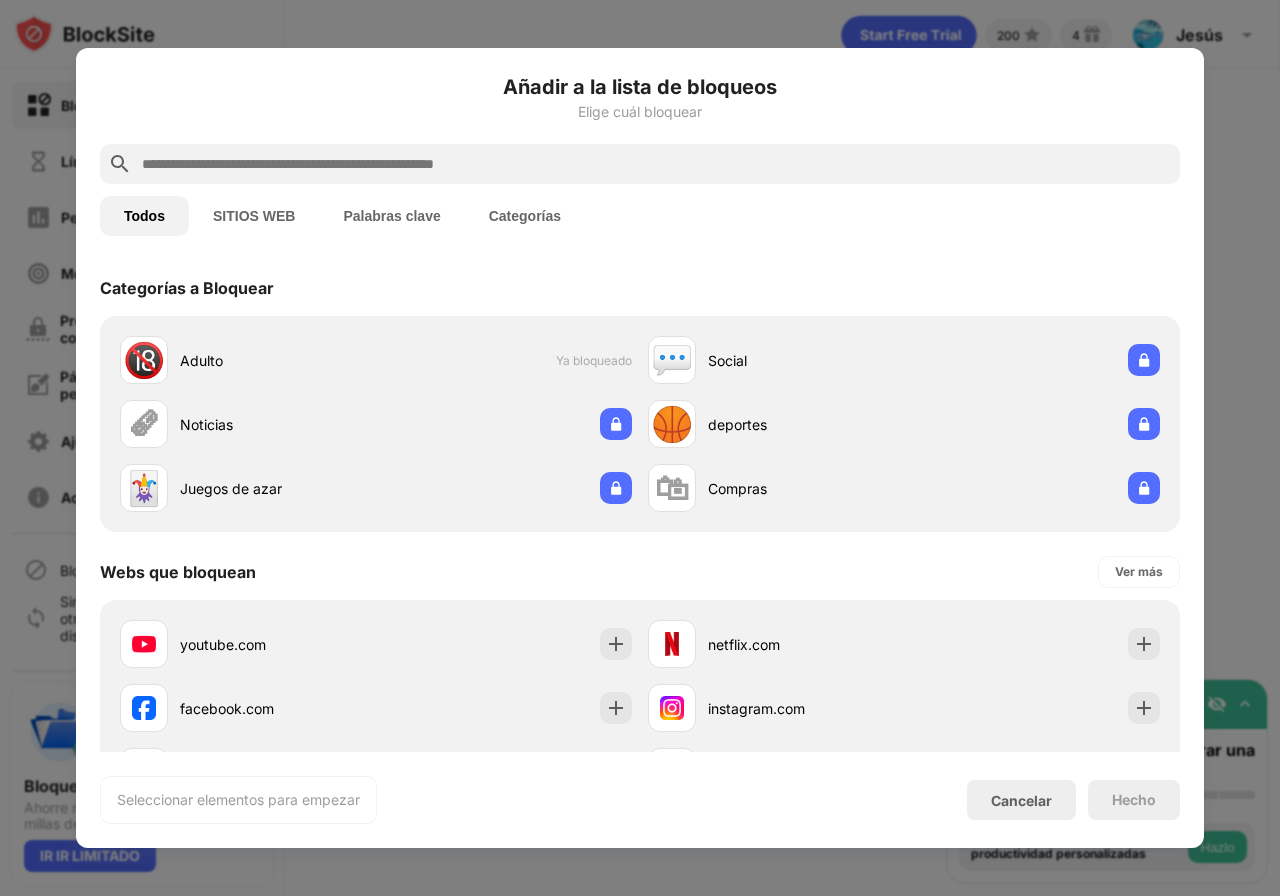 click at bounding box center (640, 164) 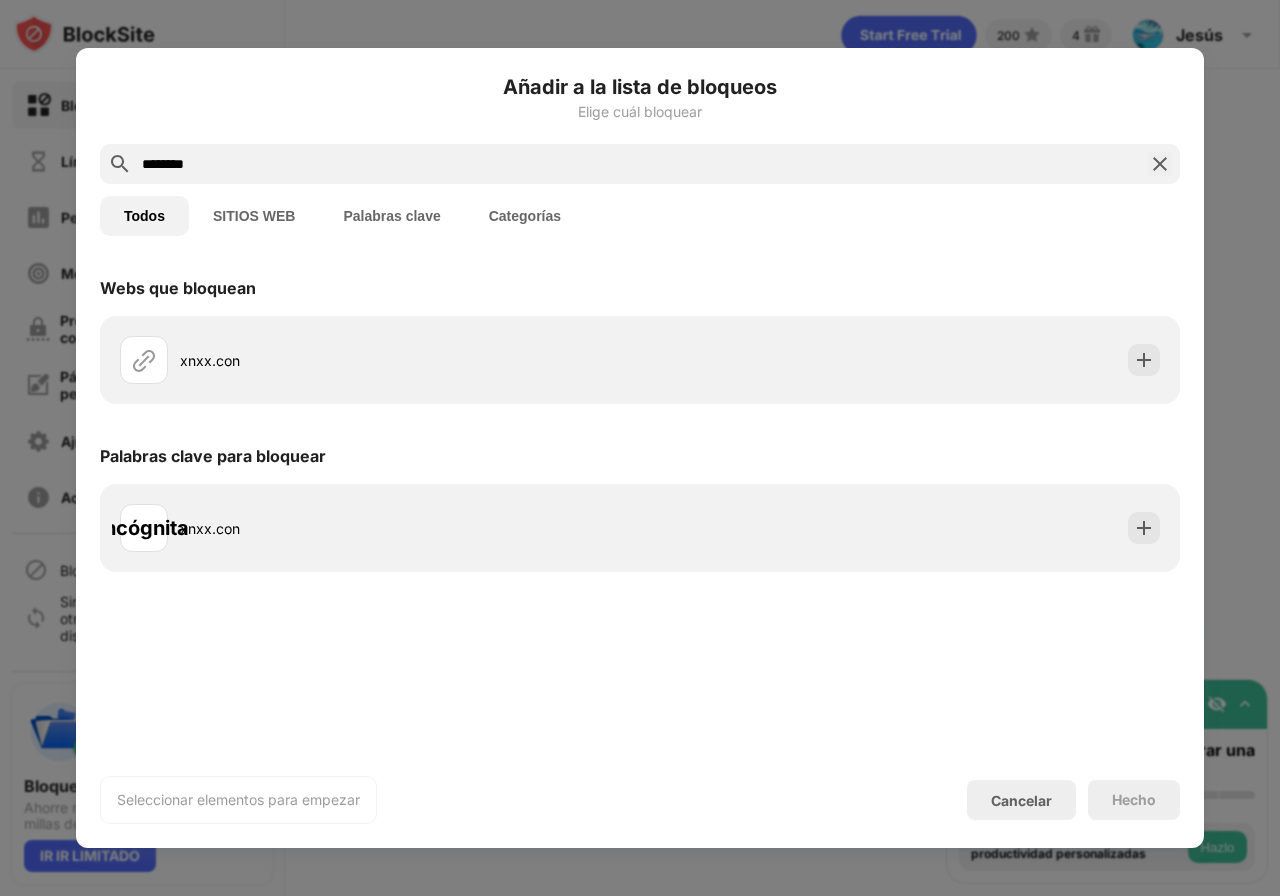 click on "********" at bounding box center [640, 164] 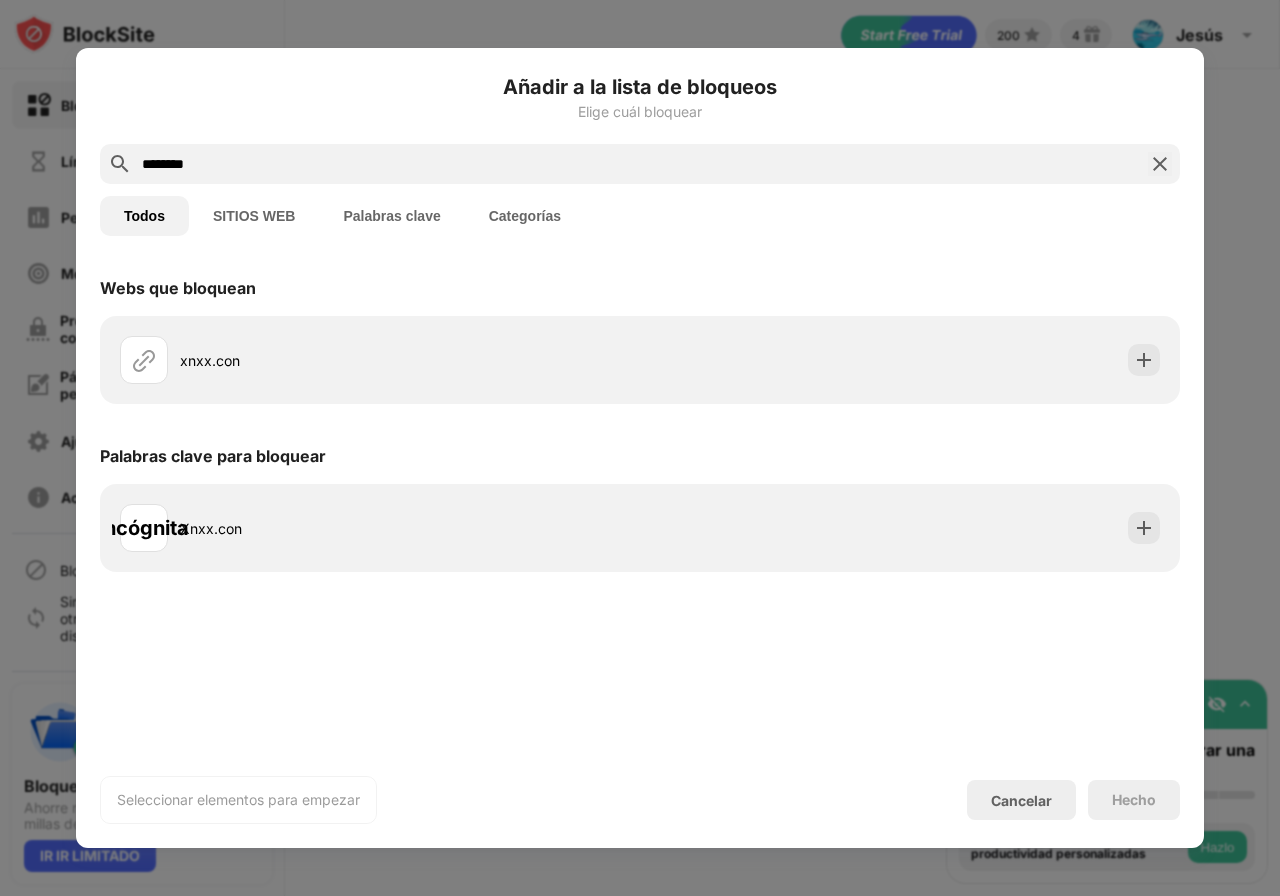 click on "********" at bounding box center [640, 164] 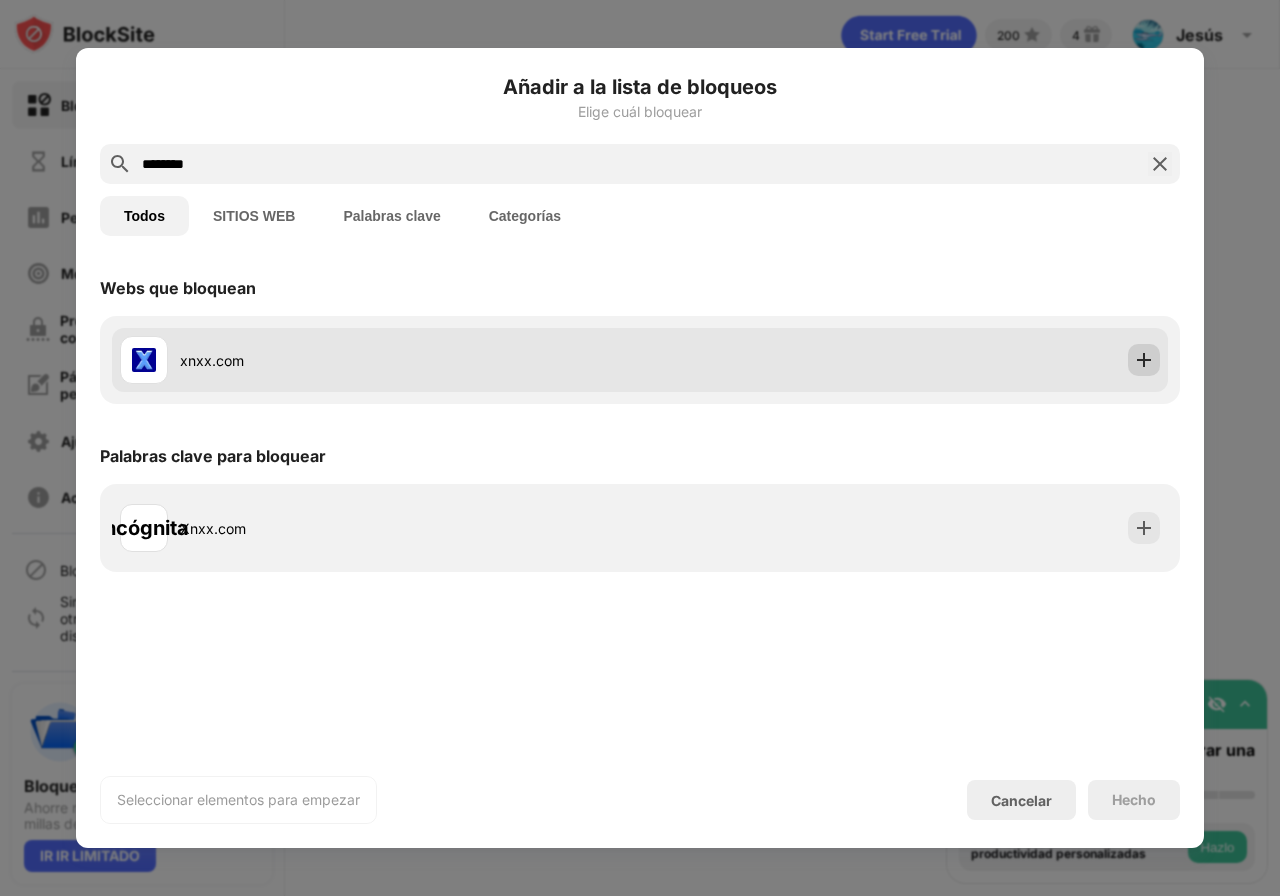 type on "********" 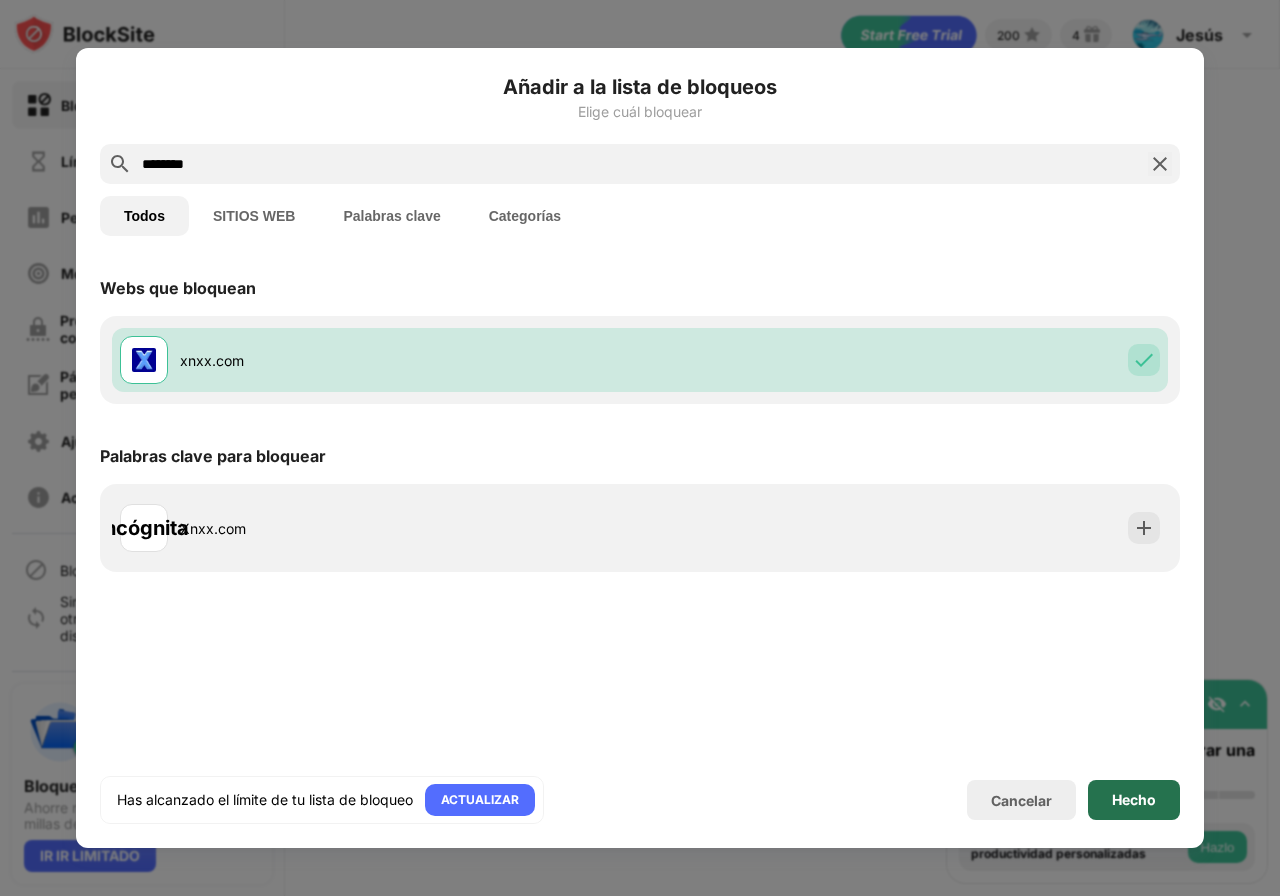 click on "Hecho" at bounding box center [1134, 799] 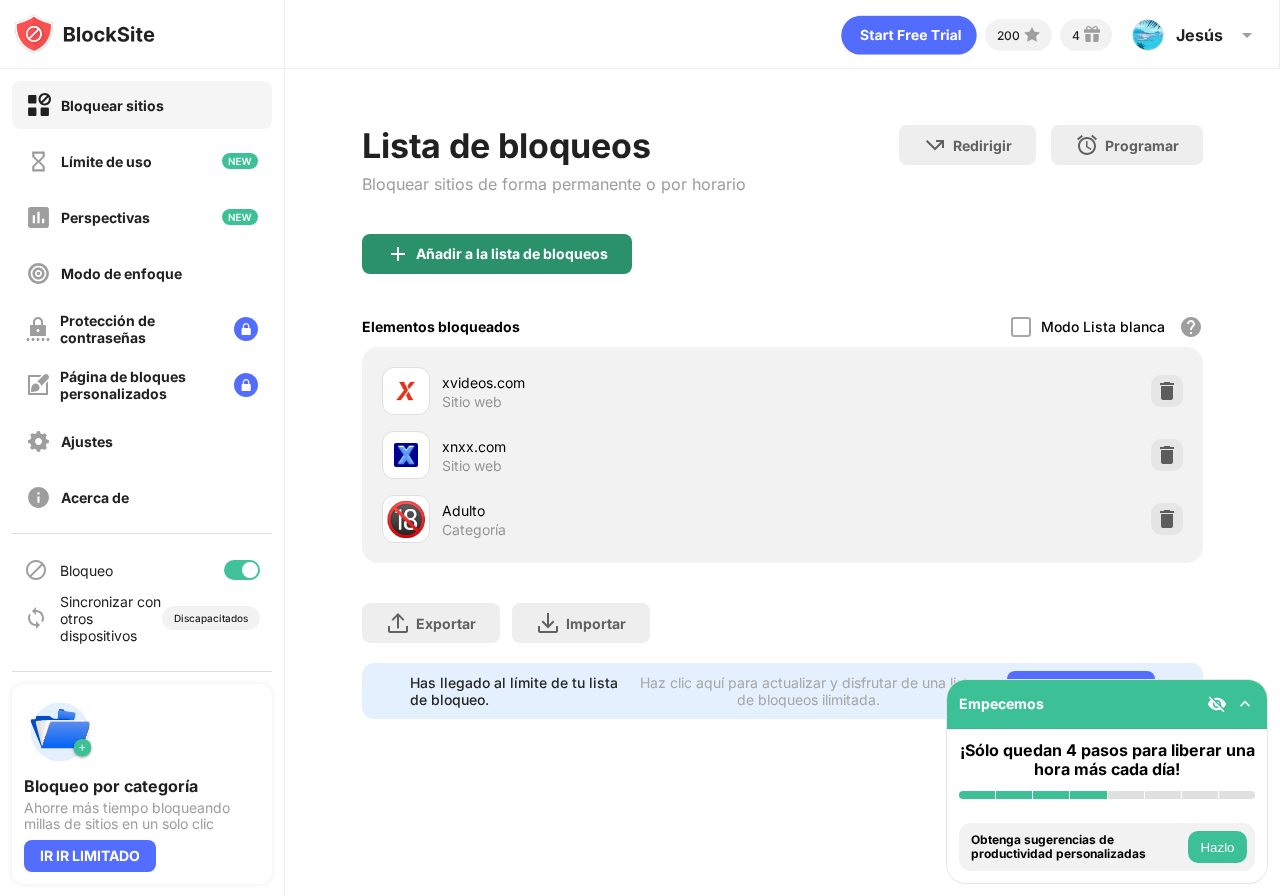 click on "Añadir a la lista de bloqueos" at bounding box center [512, 253] 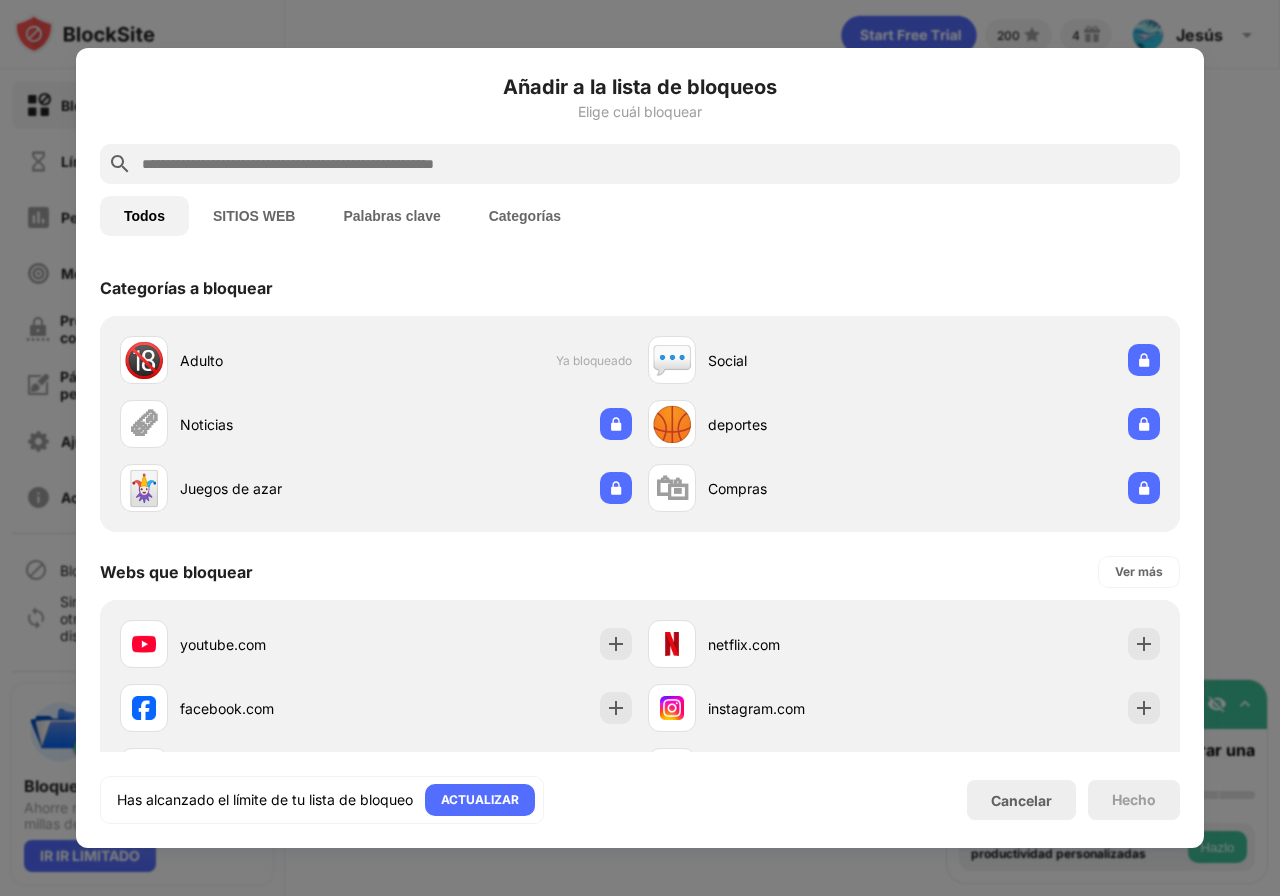 click at bounding box center (656, 164) 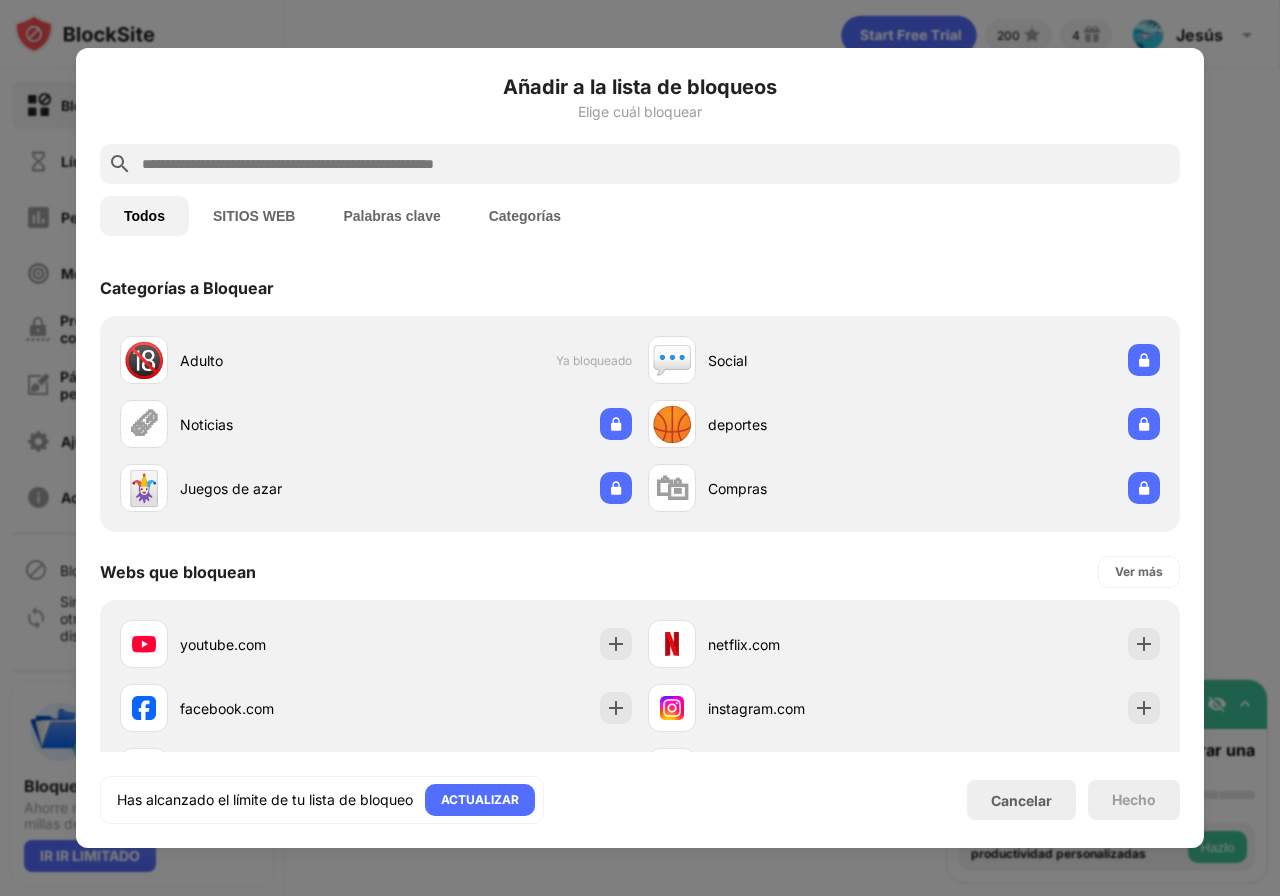 type on "*" 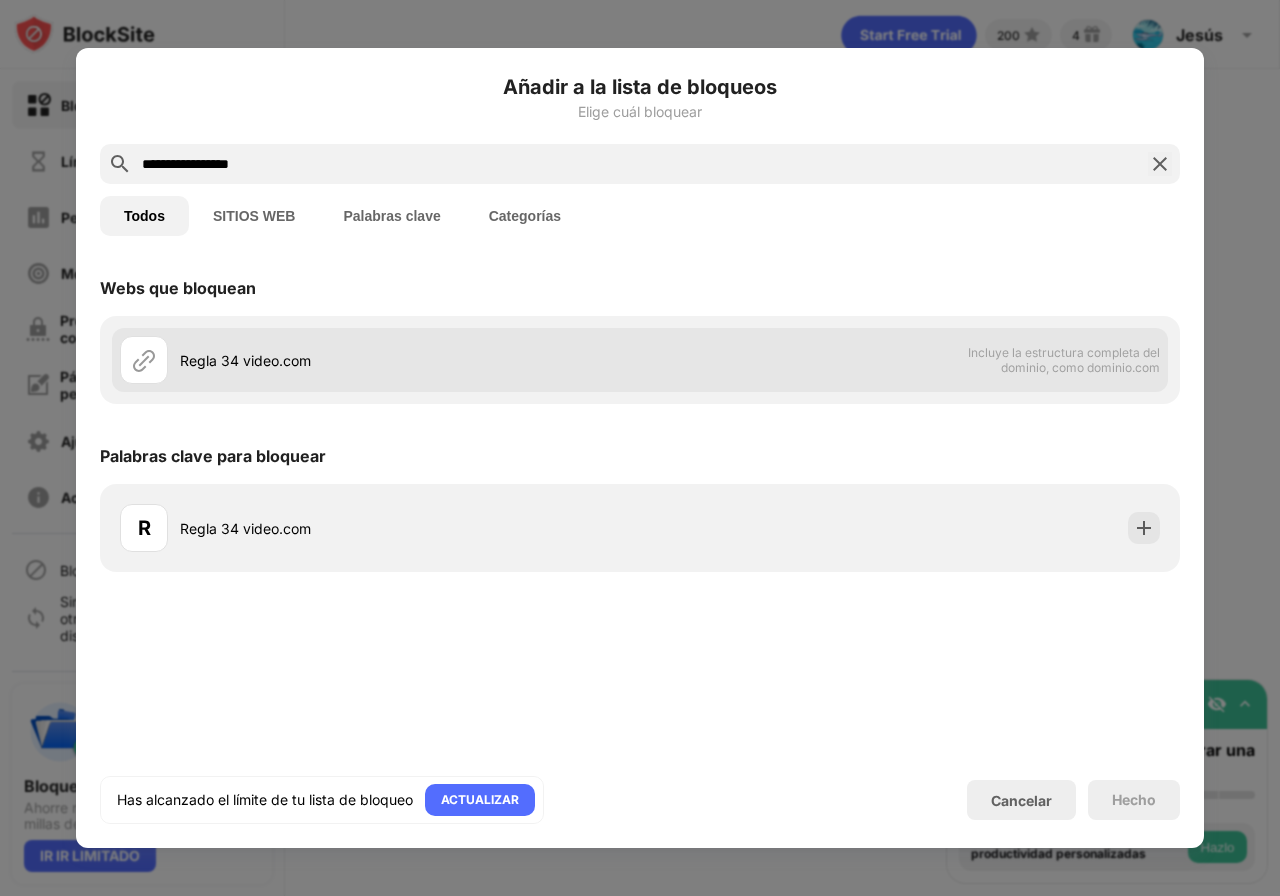 click on "Incluye la estructura completa del dominio, como dominio.com" at bounding box center (1064, 360) 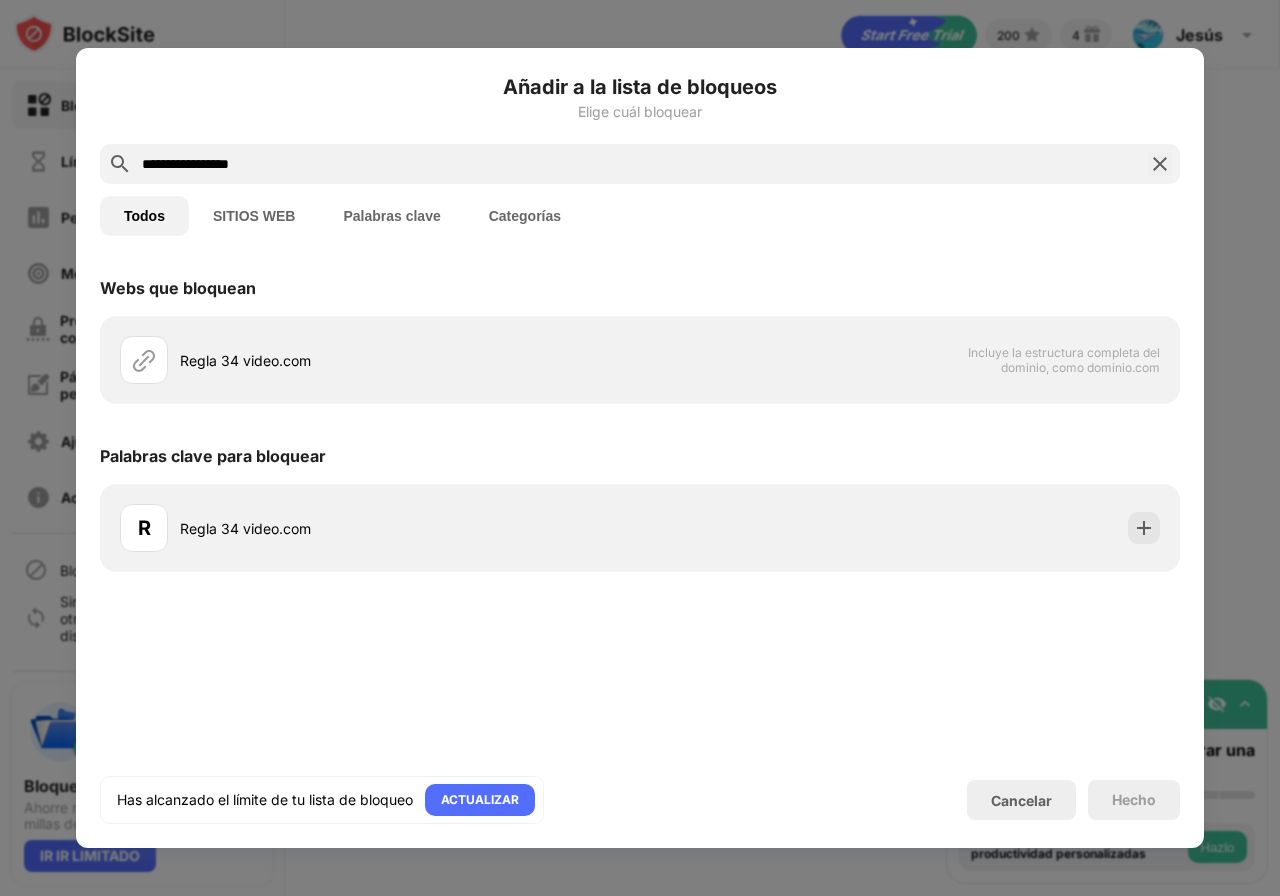 click on "SITIOS WEB" at bounding box center (254, 216) 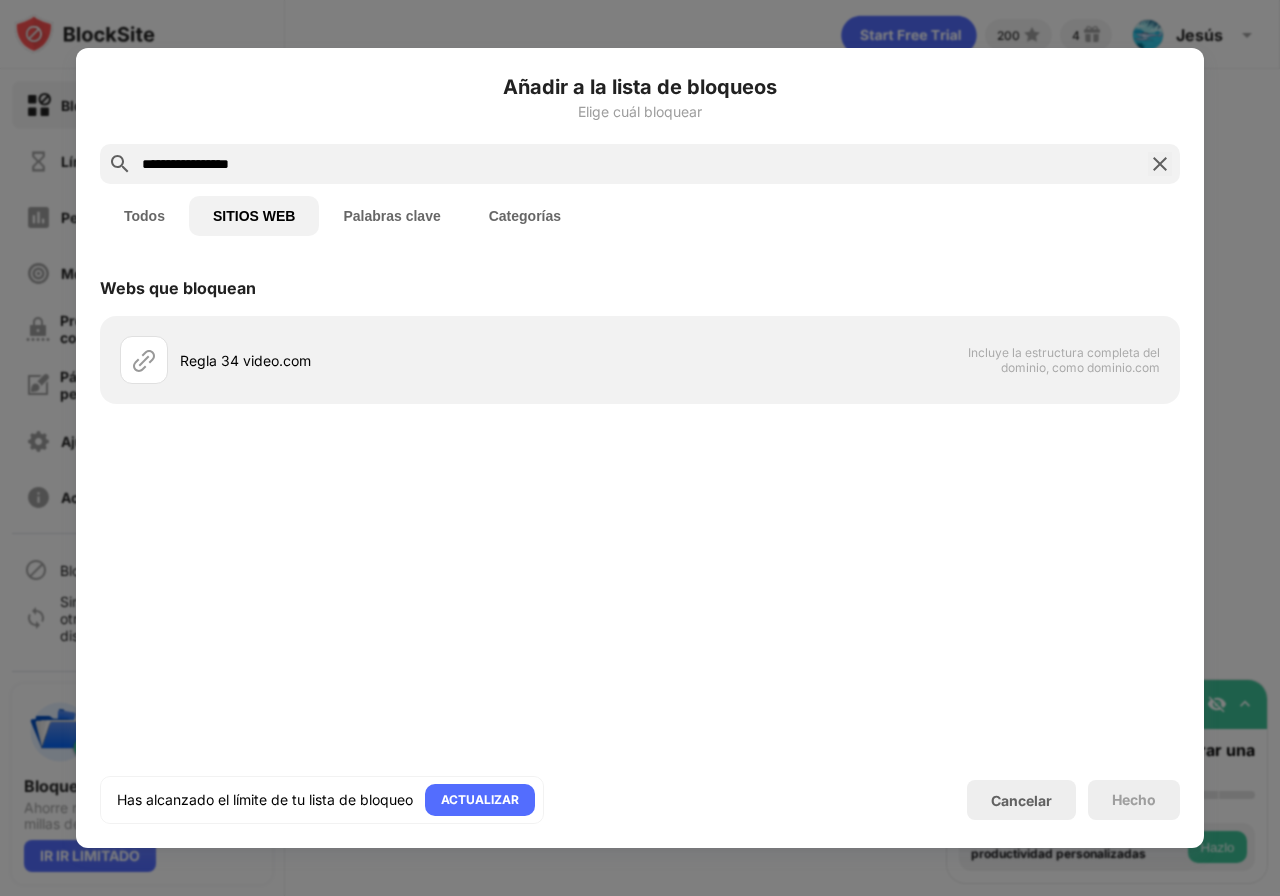 click on "Palabras clave" at bounding box center [391, 216] 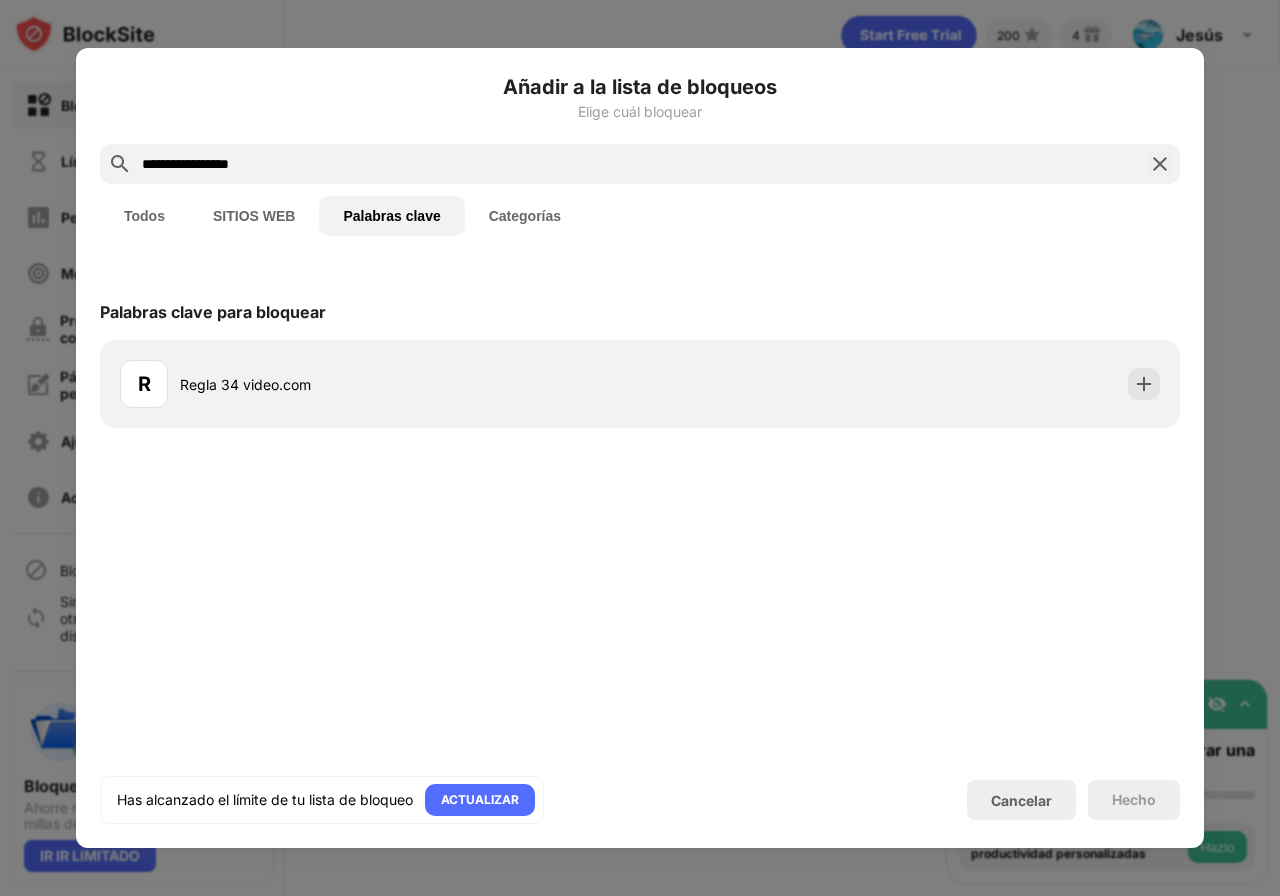 click on "Categorías" at bounding box center [525, 216] 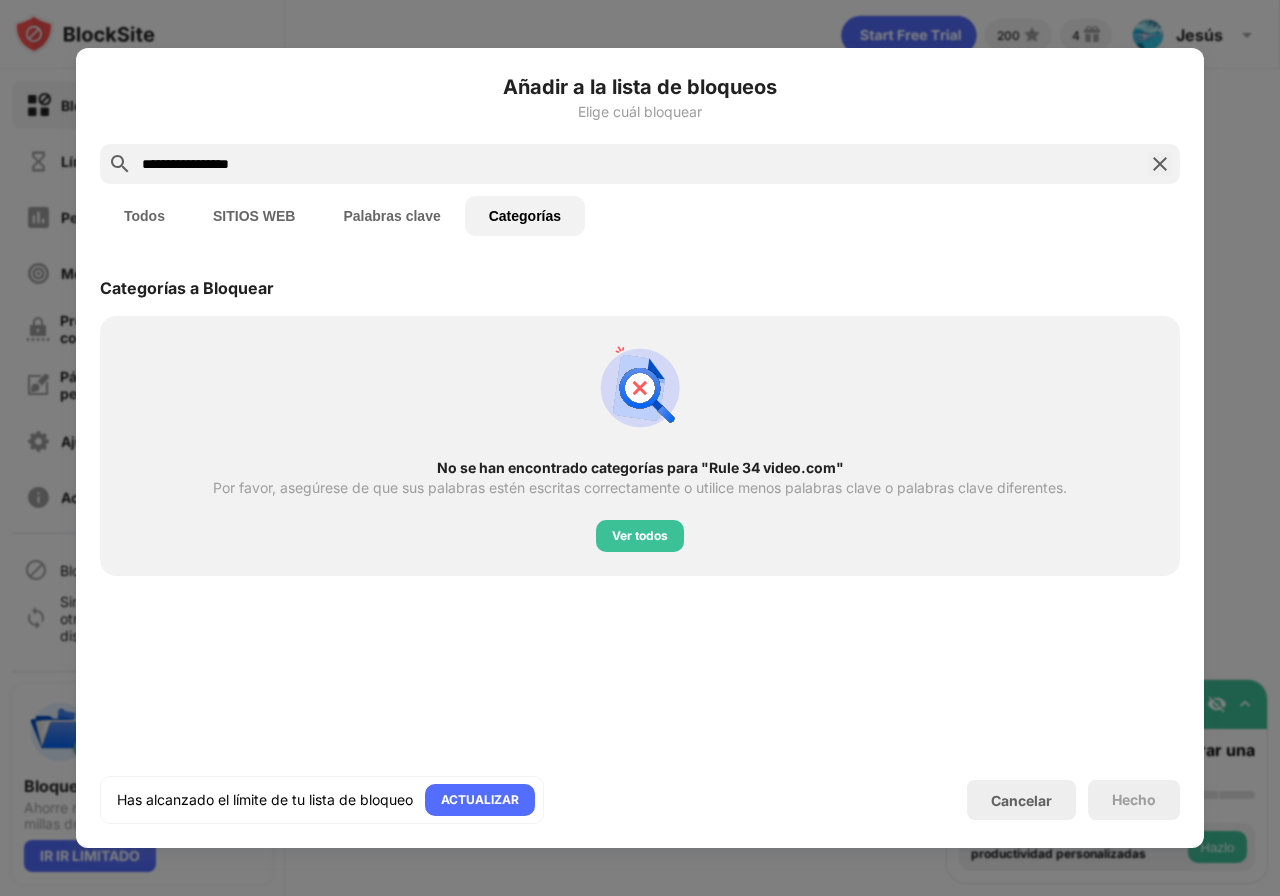 drag, startPoint x: 300, startPoint y: 142, endPoint x: 288, endPoint y: 162, distance: 23.323807 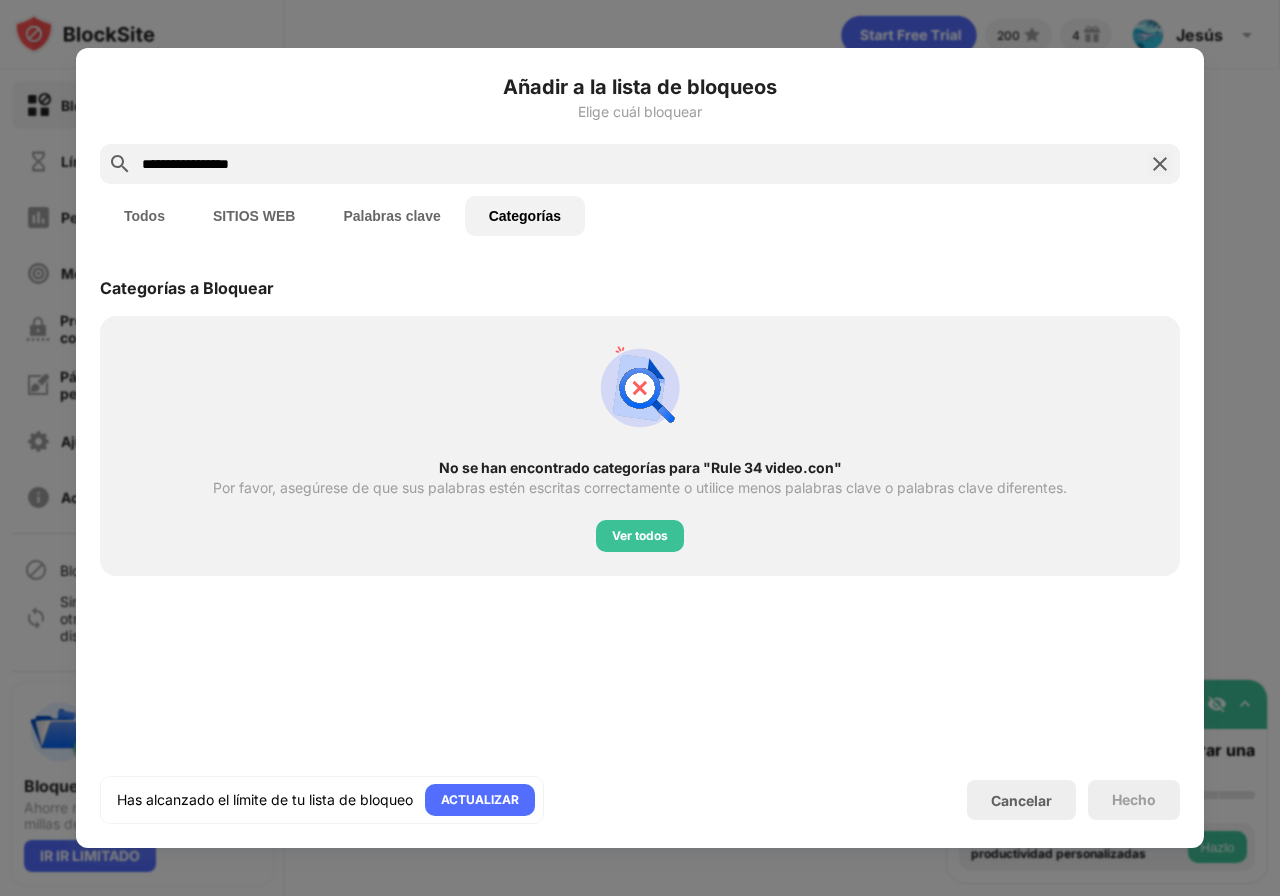click on "Todos SITIOS WEB Palabras clave Categorías" at bounding box center [640, 216] 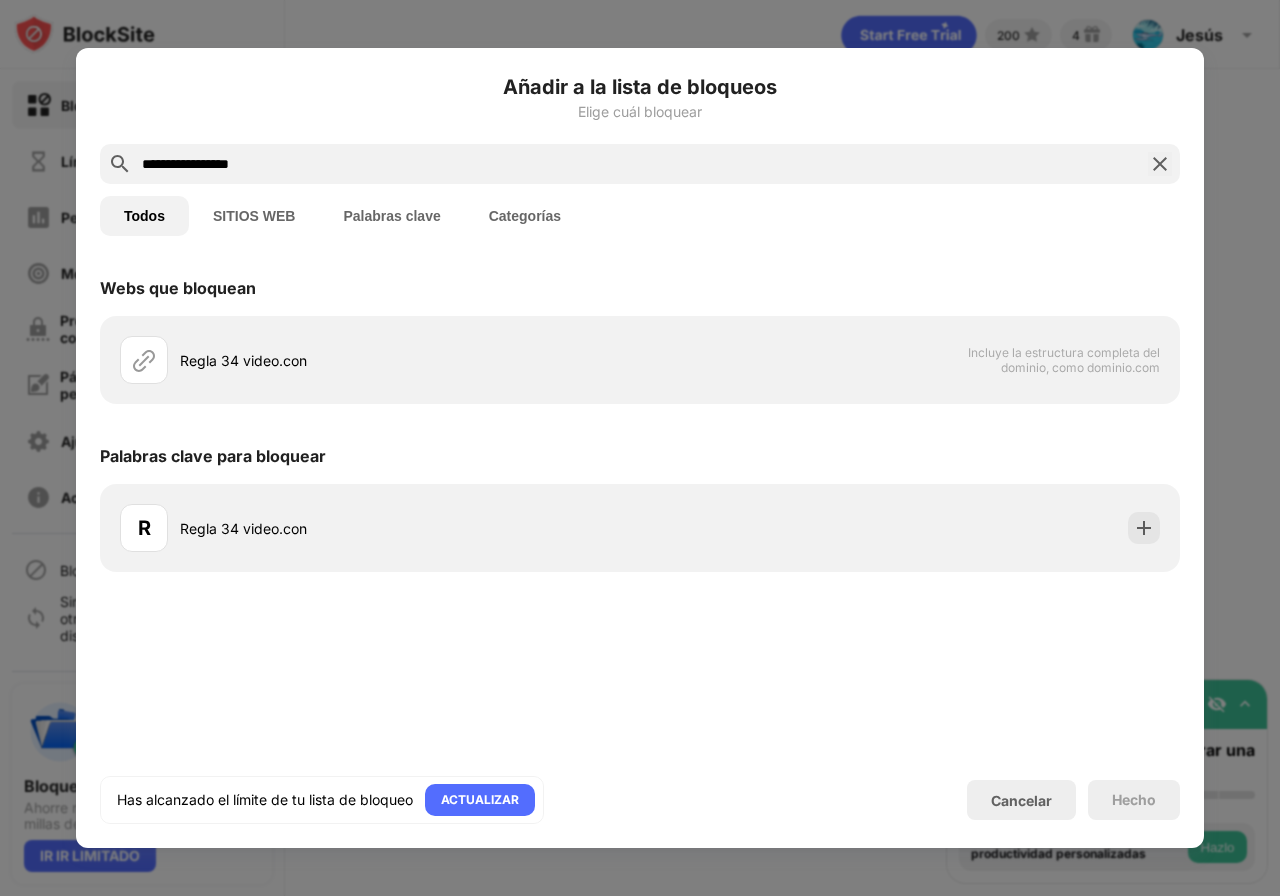 click on "**********" at bounding box center [640, 164] 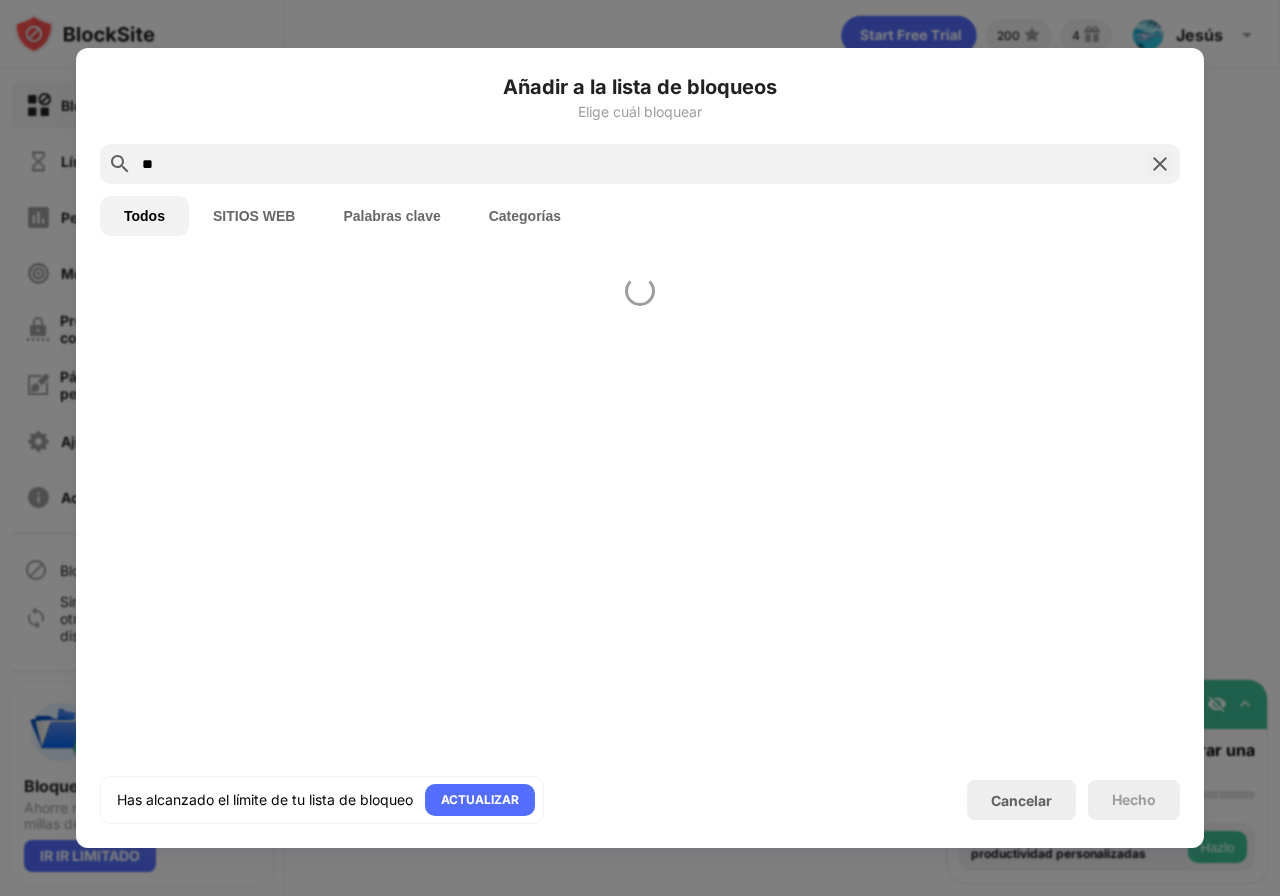 type on "*" 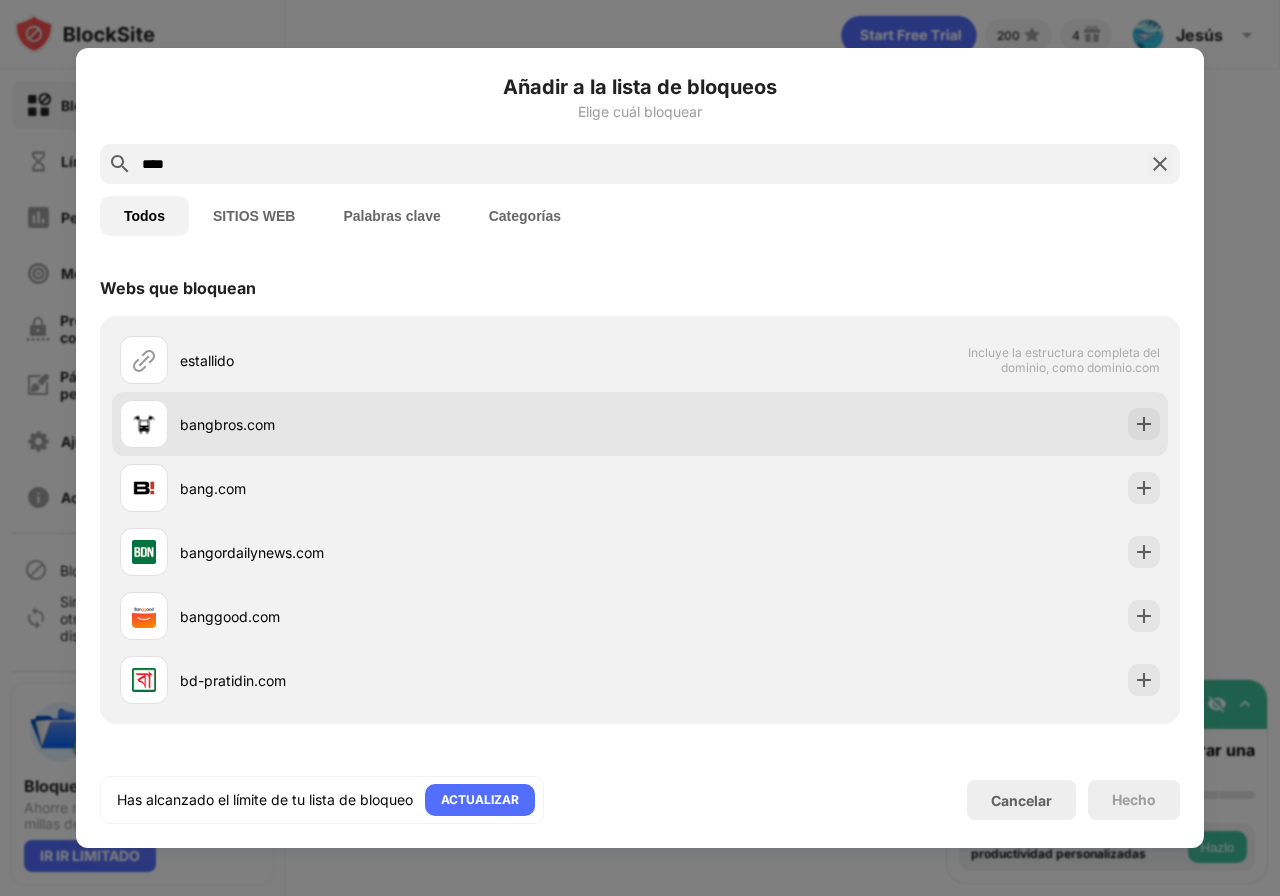 type on "****" 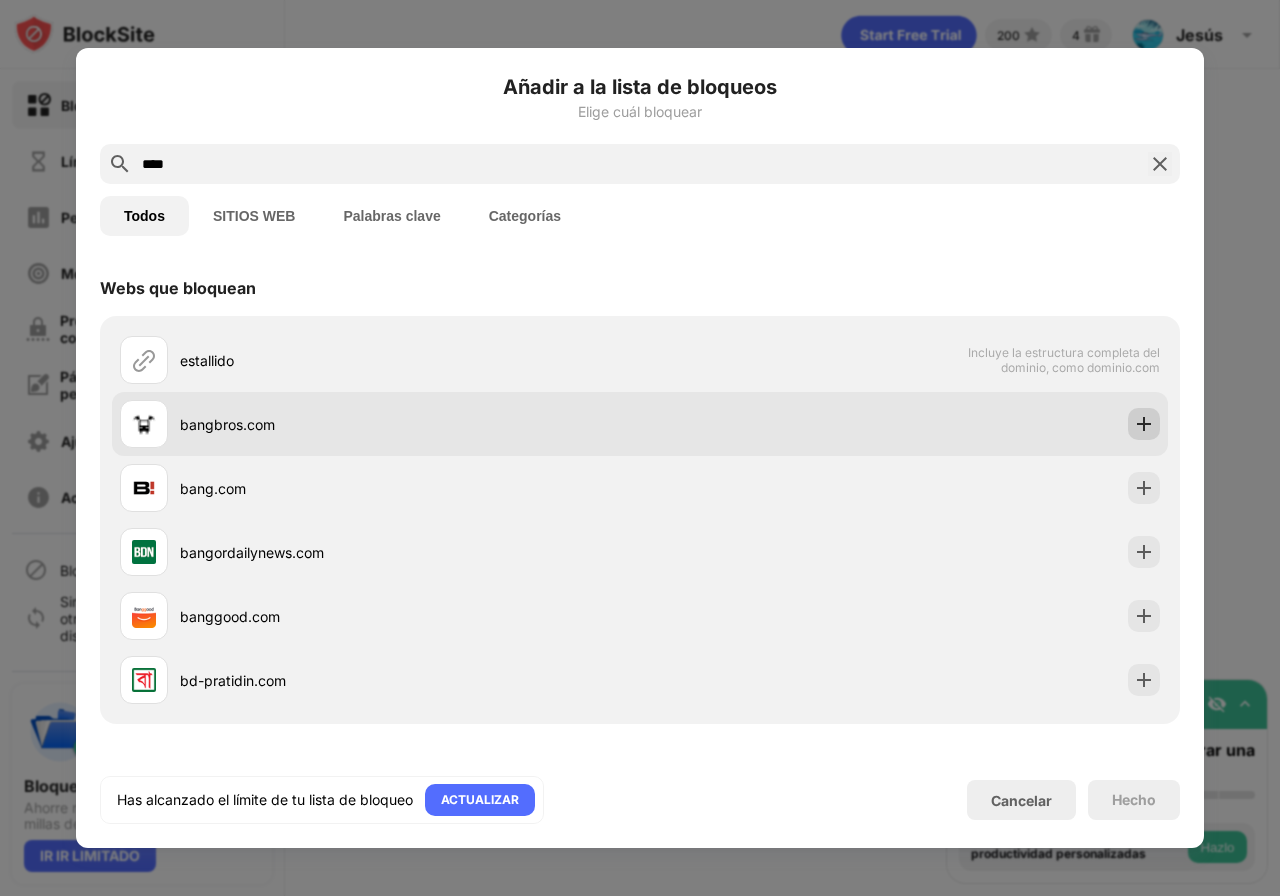 click at bounding box center [1144, 424] 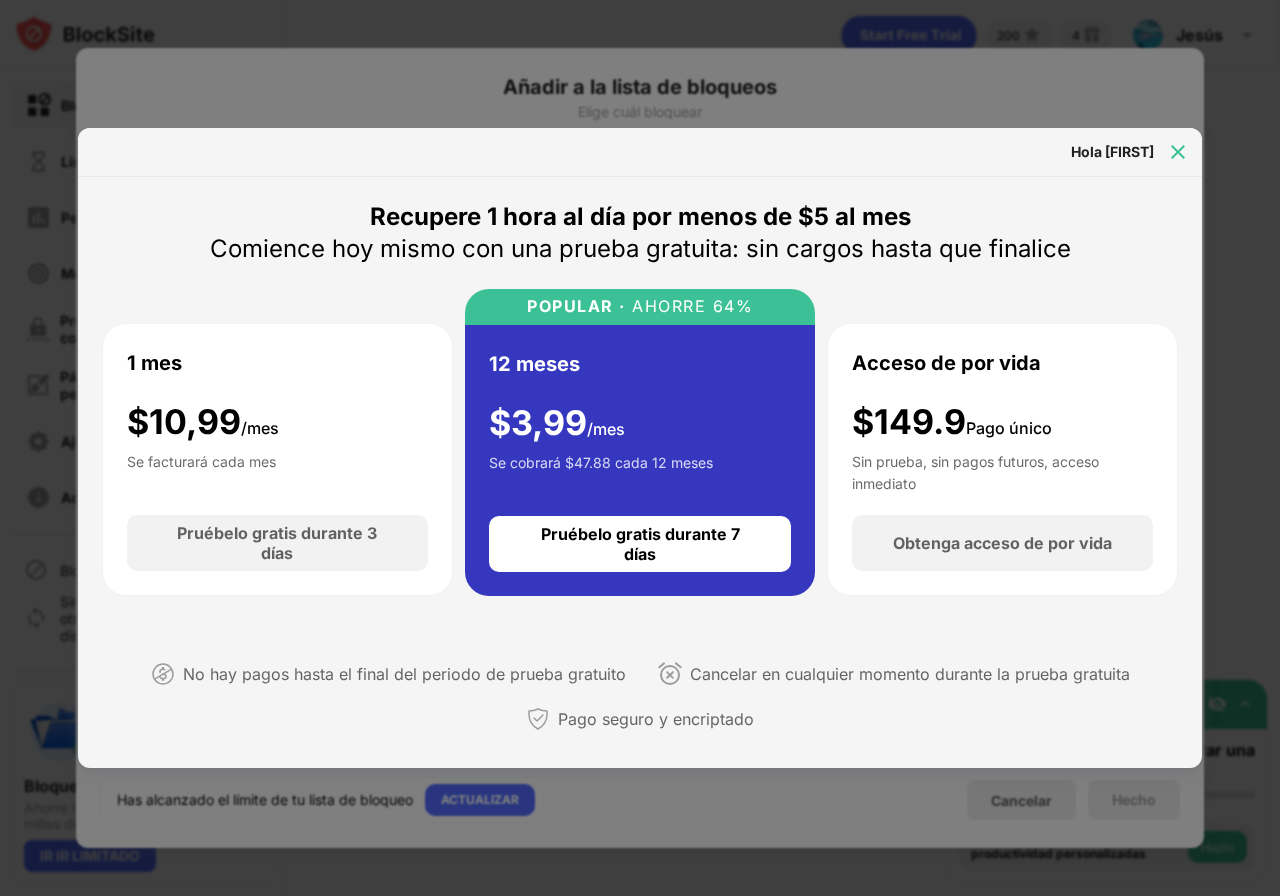 click at bounding box center [1178, 152] 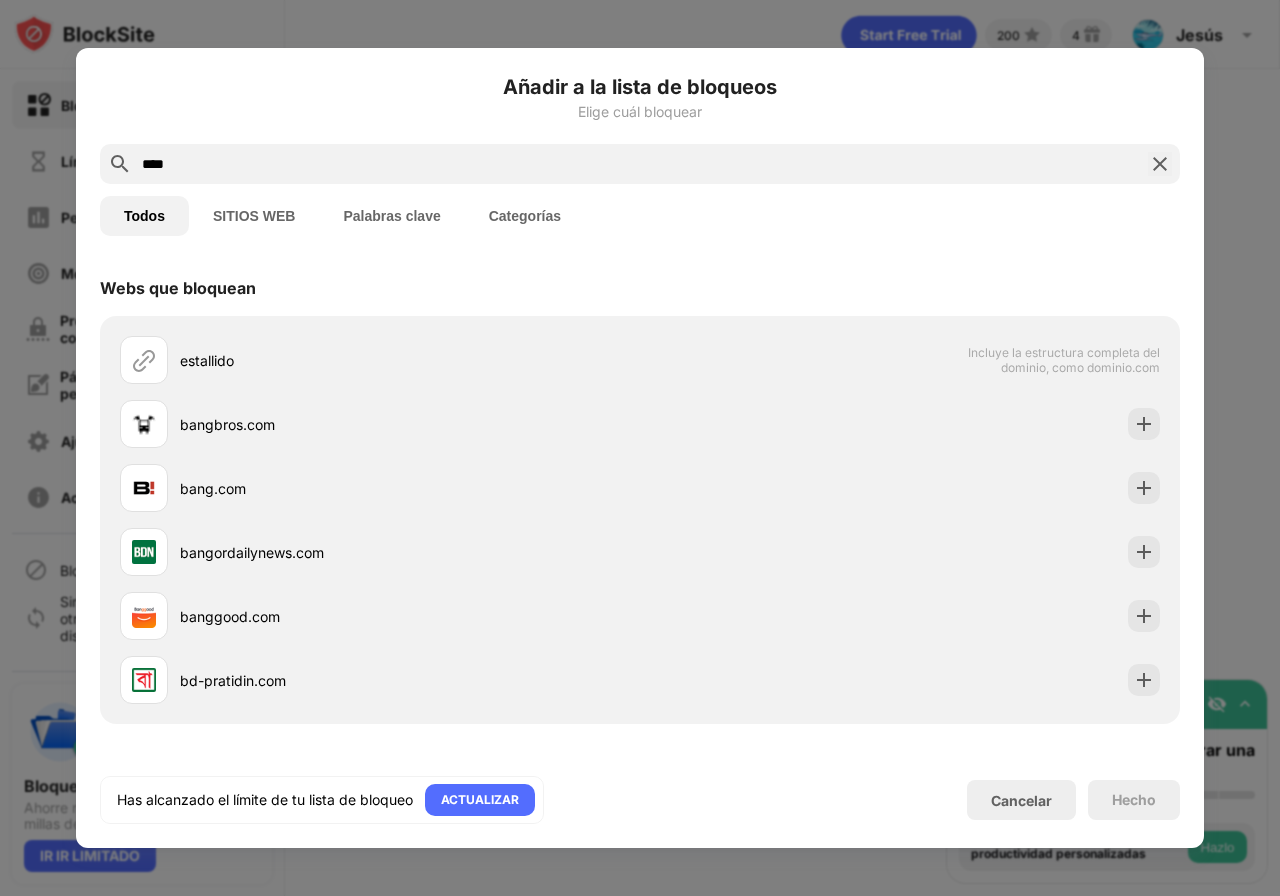 click on "****" at bounding box center [640, 164] 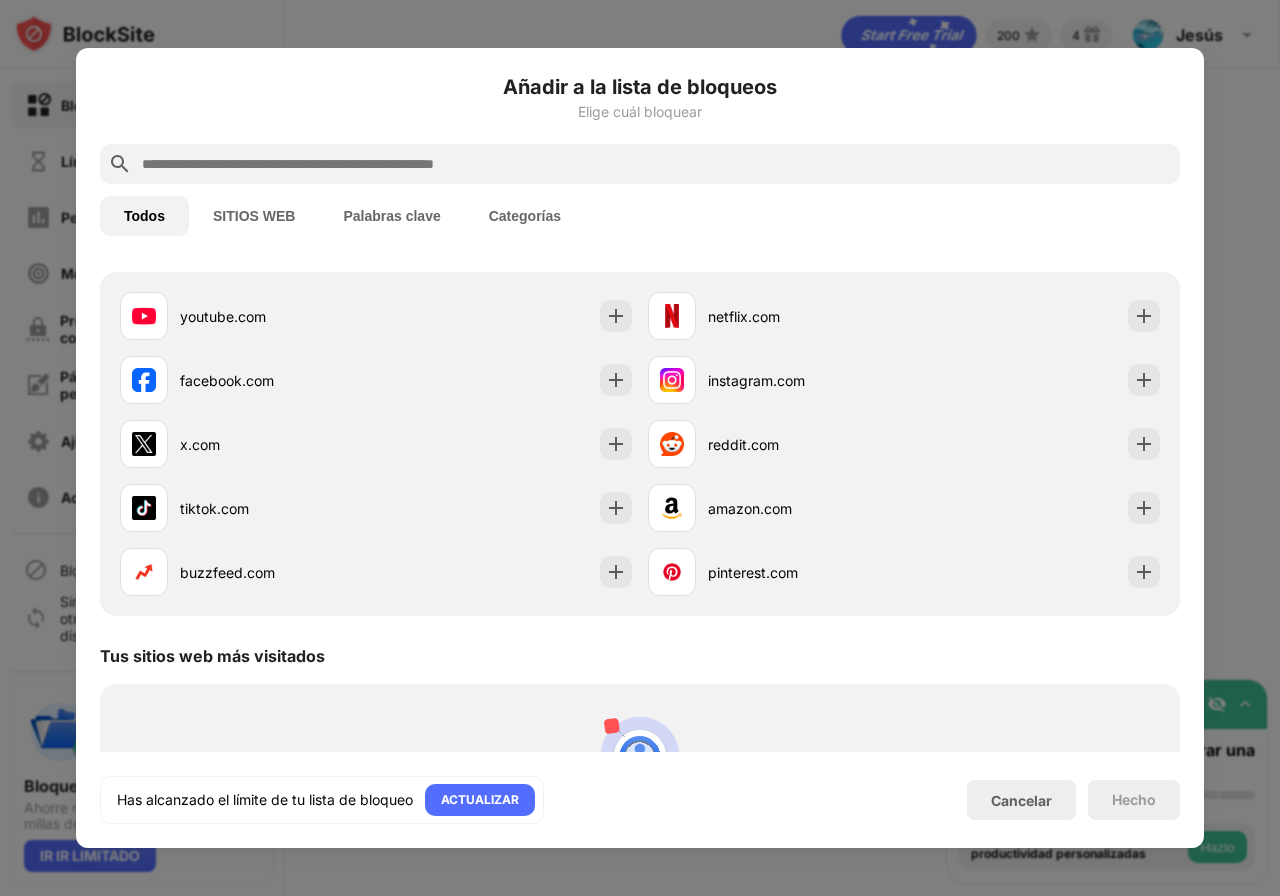 scroll, scrollTop: 467, scrollLeft: 0, axis: vertical 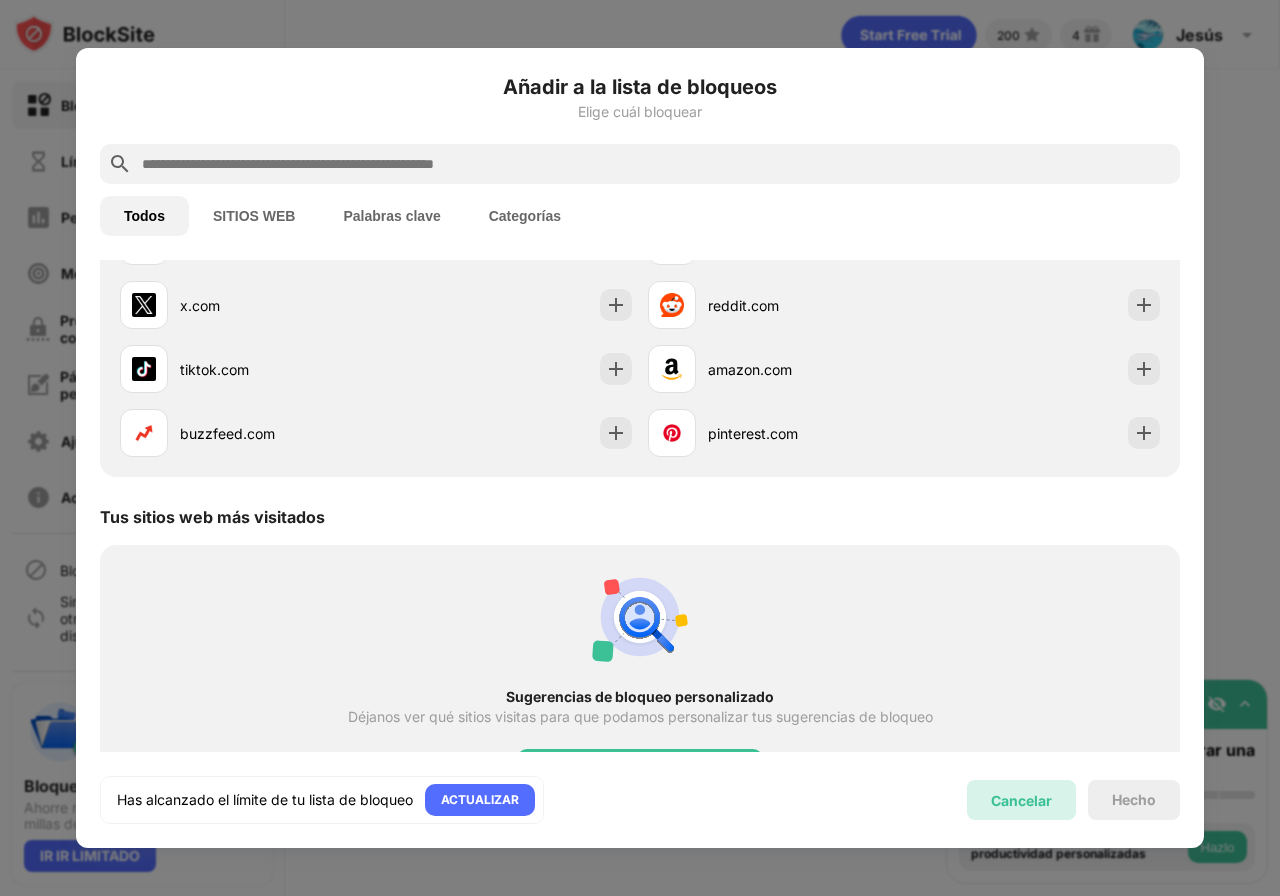 click on "Cancelar" at bounding box center [1021, 800] 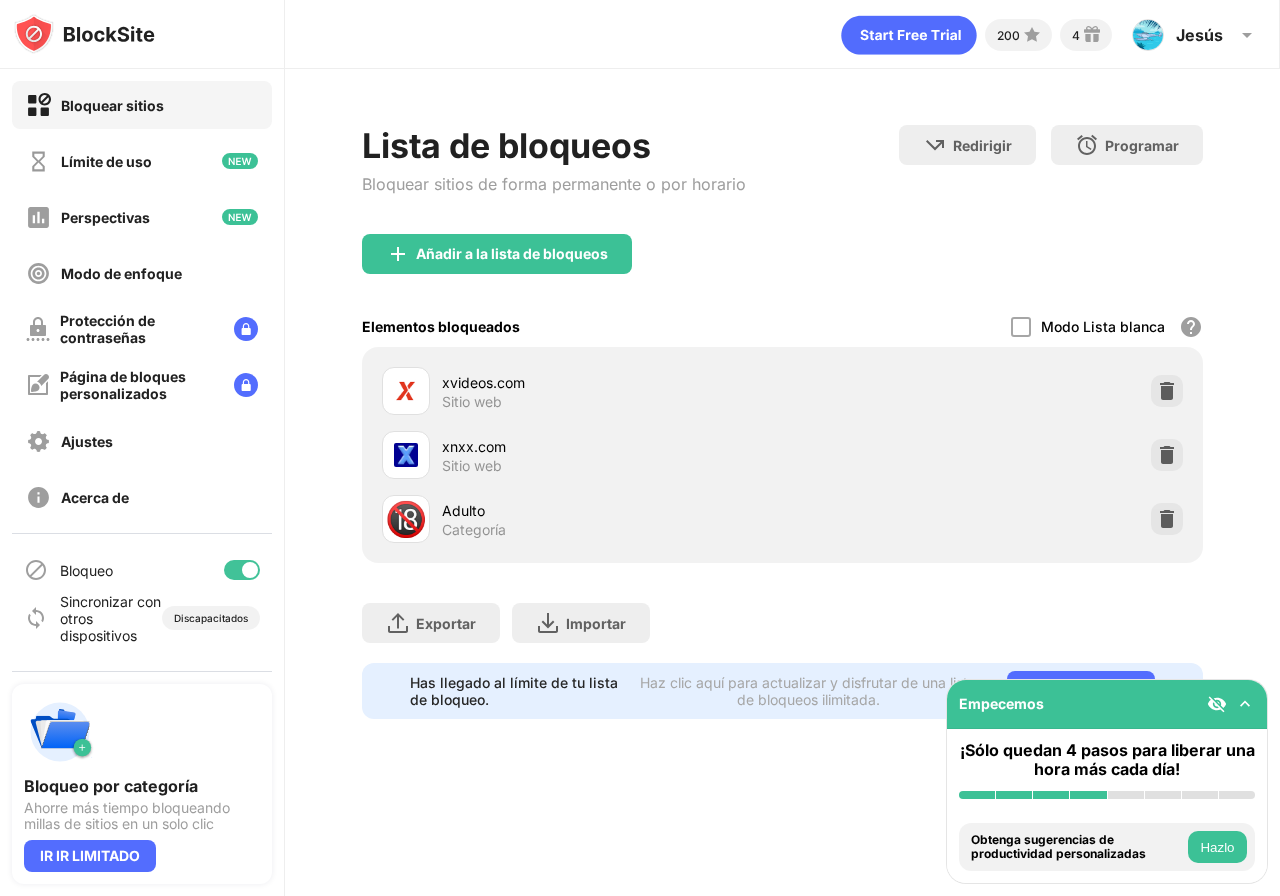 click on "Lista de bloqueos Bloquear sitios de forma permanente o por horario Redirigir Haga clic para configurar el sitio web de redireccionamiento. Programar Selecciona qué días y horarios estarán activados la lista de bloqueo. Añadir a la lista de bloqueos Elementos bloqueados Modo Lista blanca Bloquea todos los sitios web excepto los de tu lista blanca. El modo Lista blanca sólo funciona con URL y no incluye categorías ni palabras clave. xvideos.com Sitio web xnxx.com Sitio web 🔞 Adulto Categoría Exportar Exportar archivos (sólo para artículos de sitios web) Importar Importar archivos (sólo para artículos de sitios web) Has llegado al límite de tu lista de bloqueo. Haz clic aquí para actualizar y disfrutar de una lista de bloqueos ilimitada. IR IR LIMITADO" at bounding box center [782, 422] 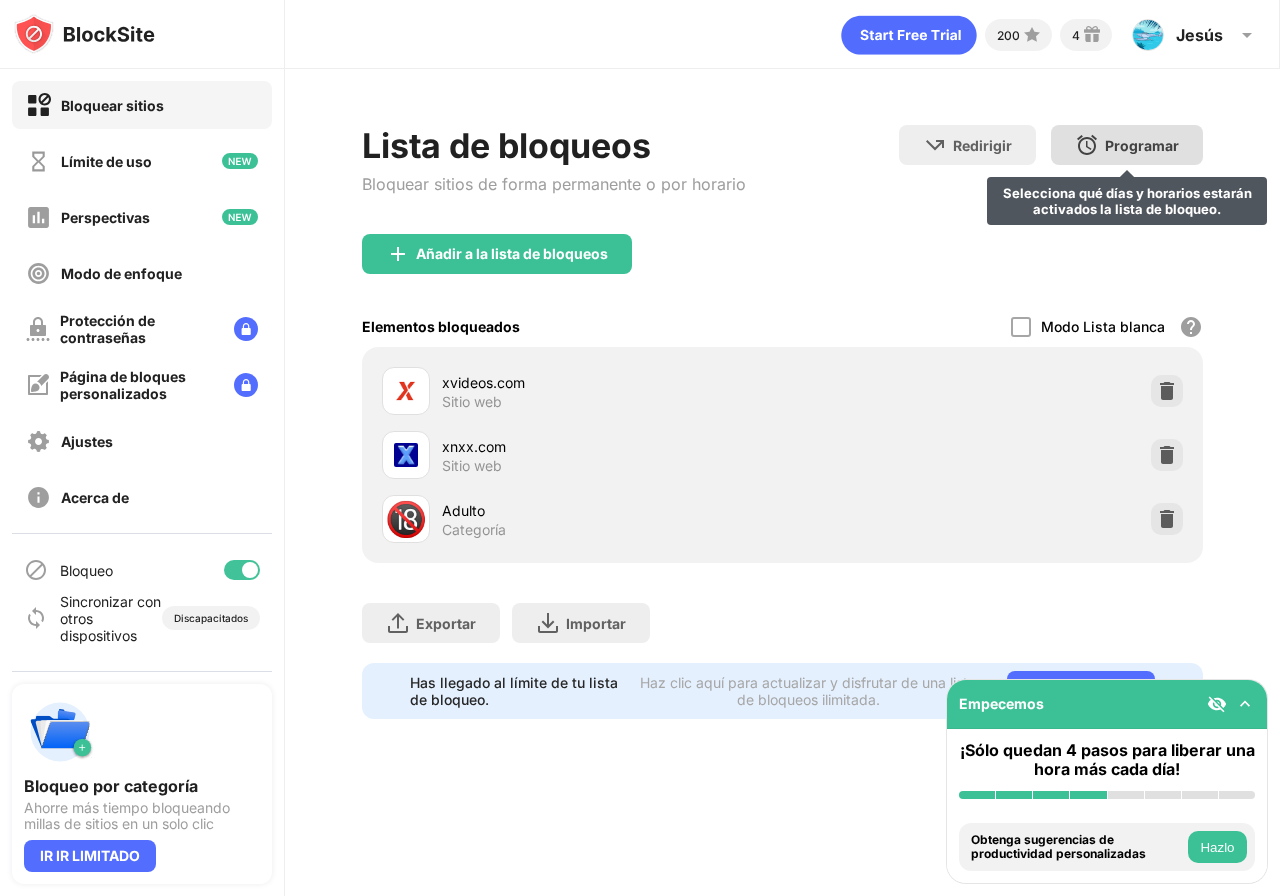 click on "Programar" at bounding box center (1142, 145) 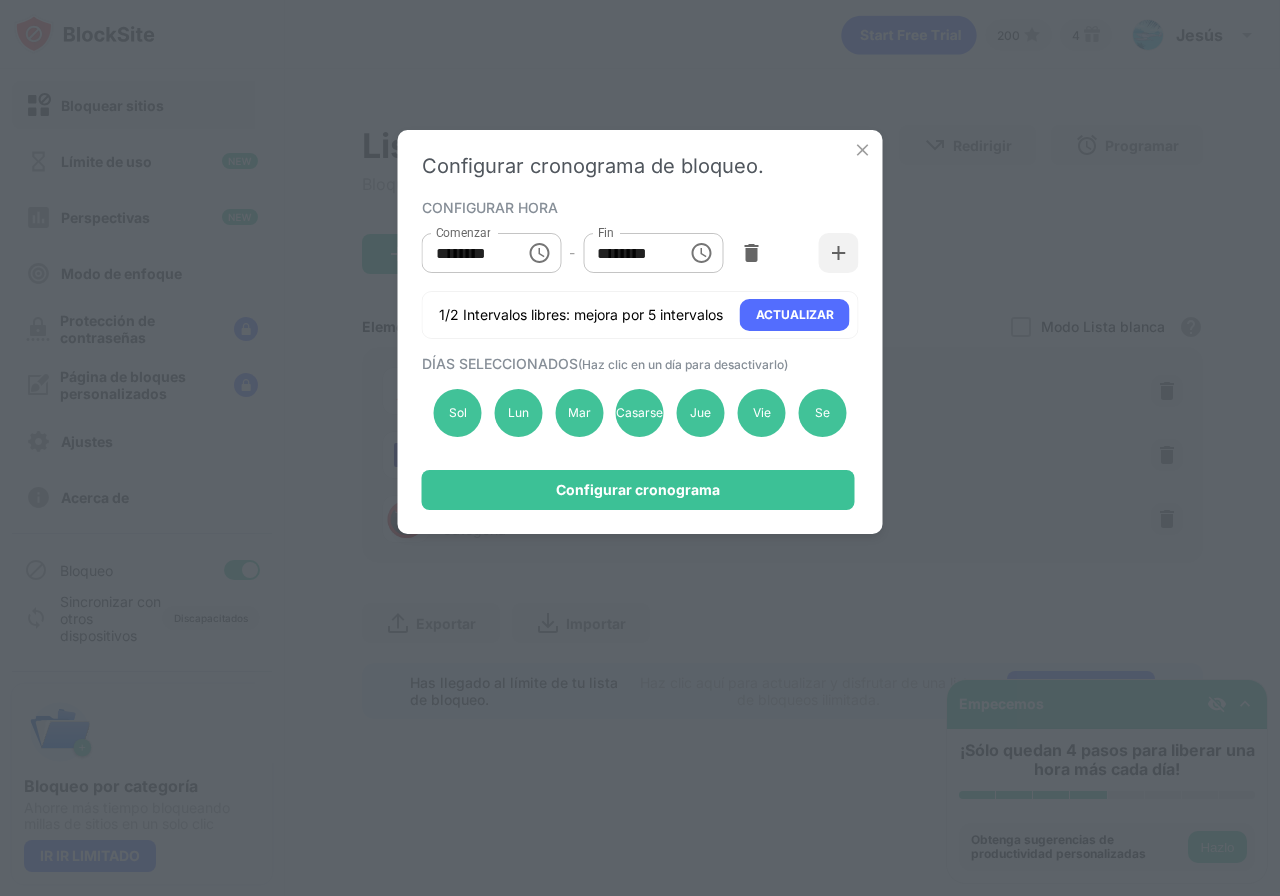 click 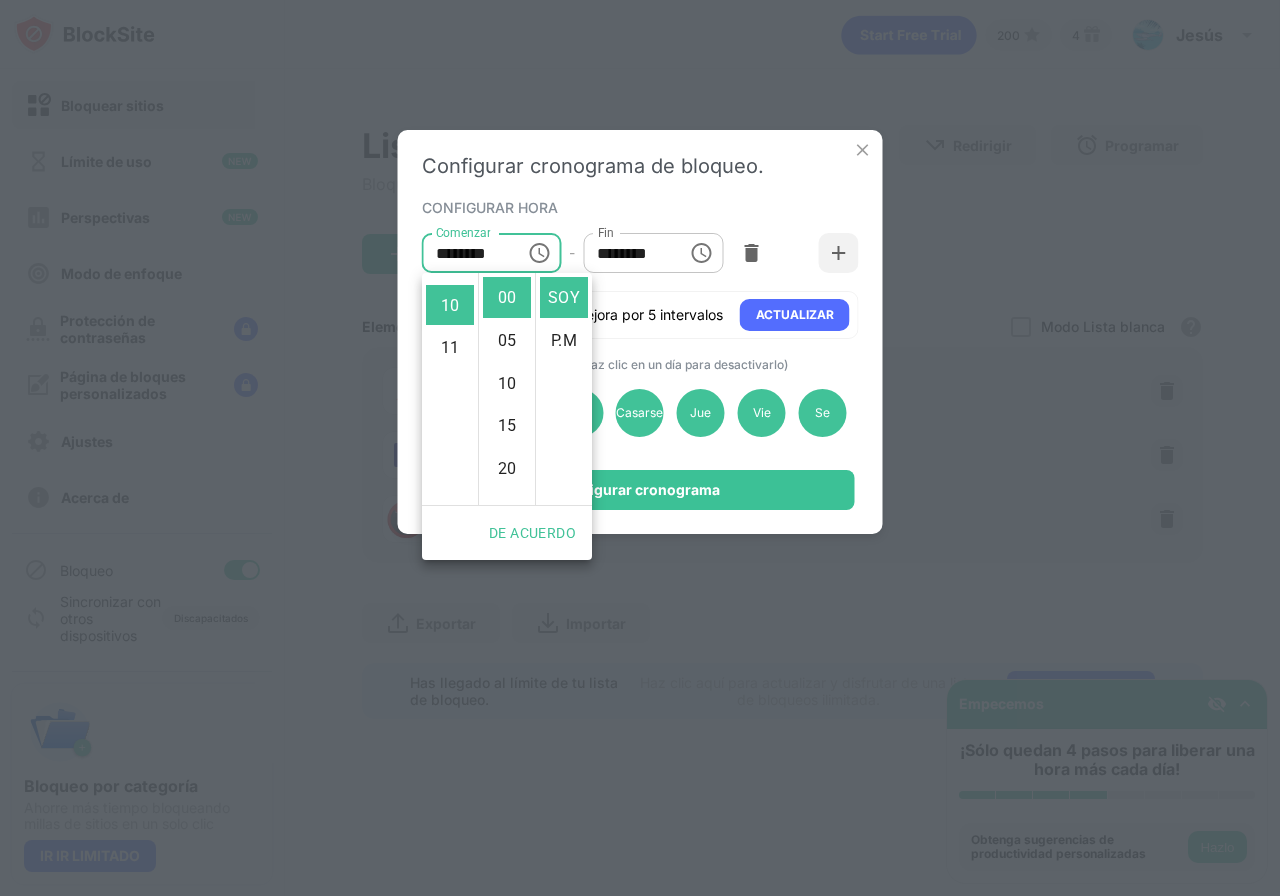 scroll, scrollTop: 427, scrollLeft: 0, axis: vertical 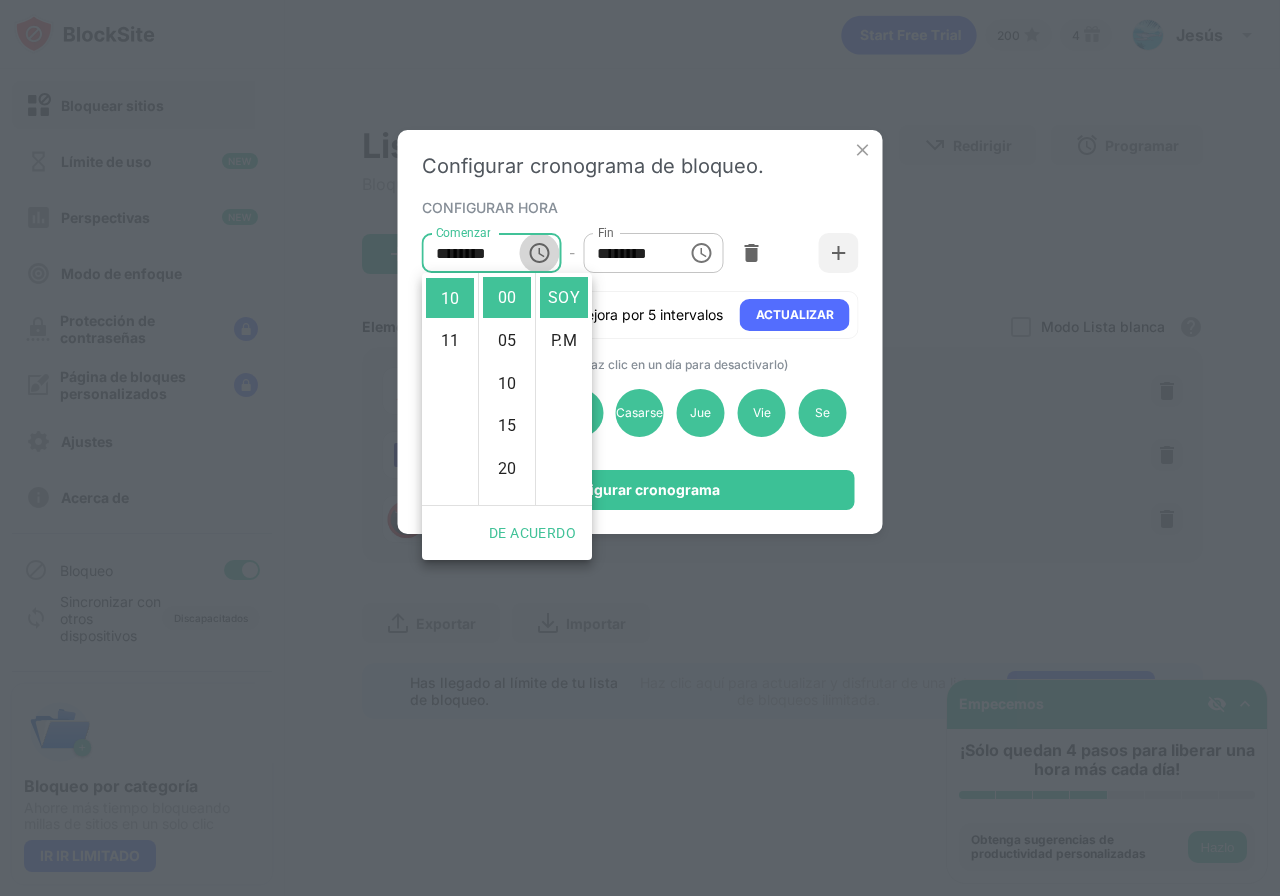 click at bounding box center (539, 253) 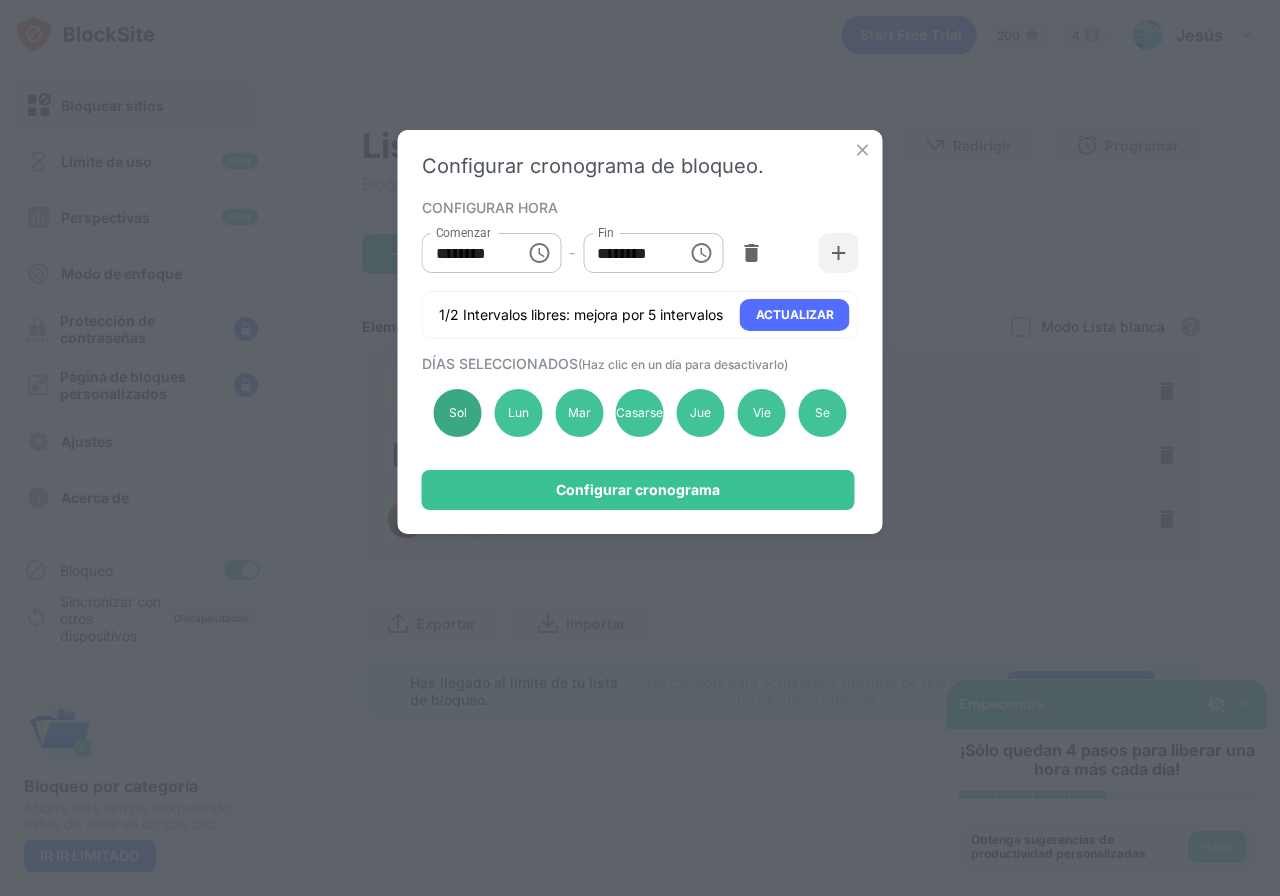 click on "Sol" at bounding box center (458, 412) 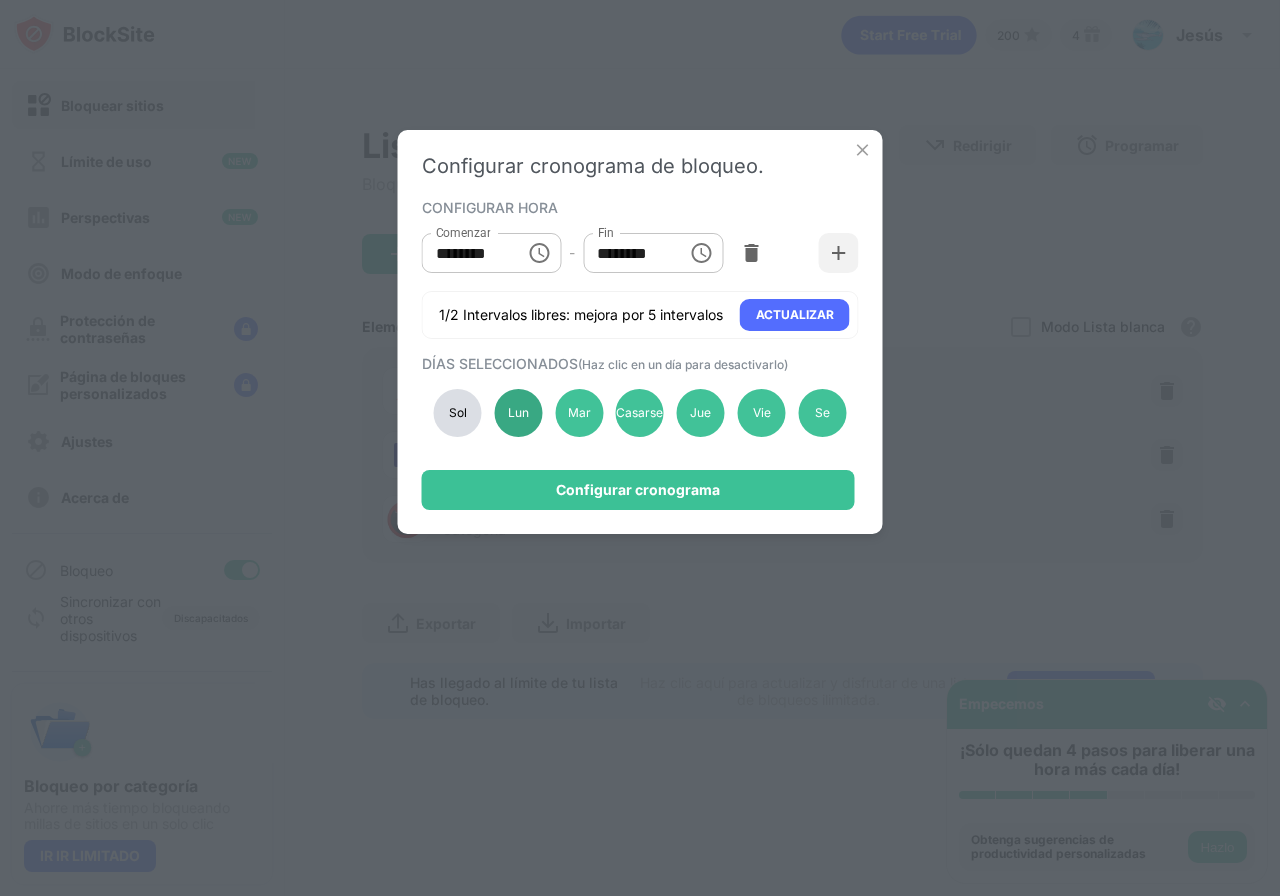 click on "Lun" at bounding box center [518, 413] 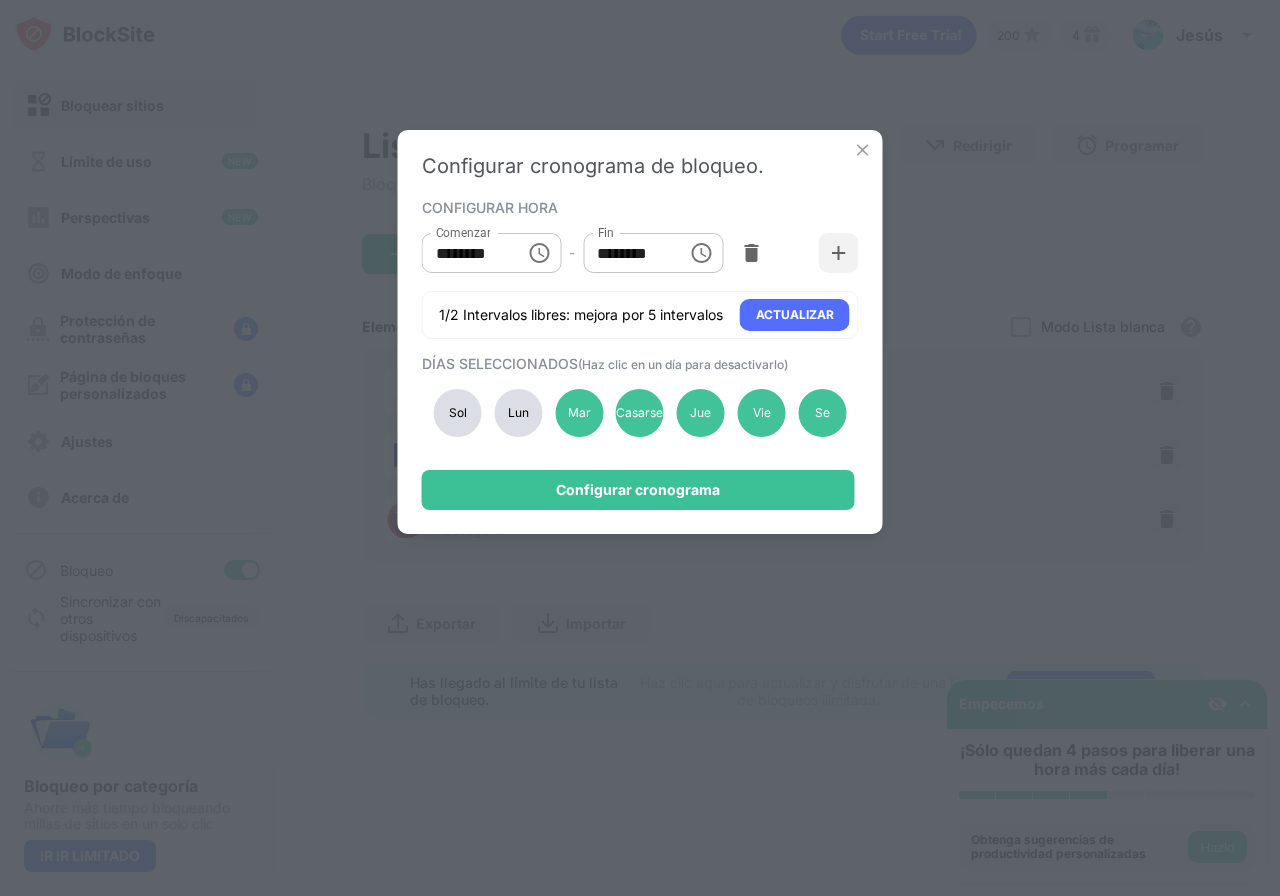 click on "Sol" at bounding box center [458, 413] 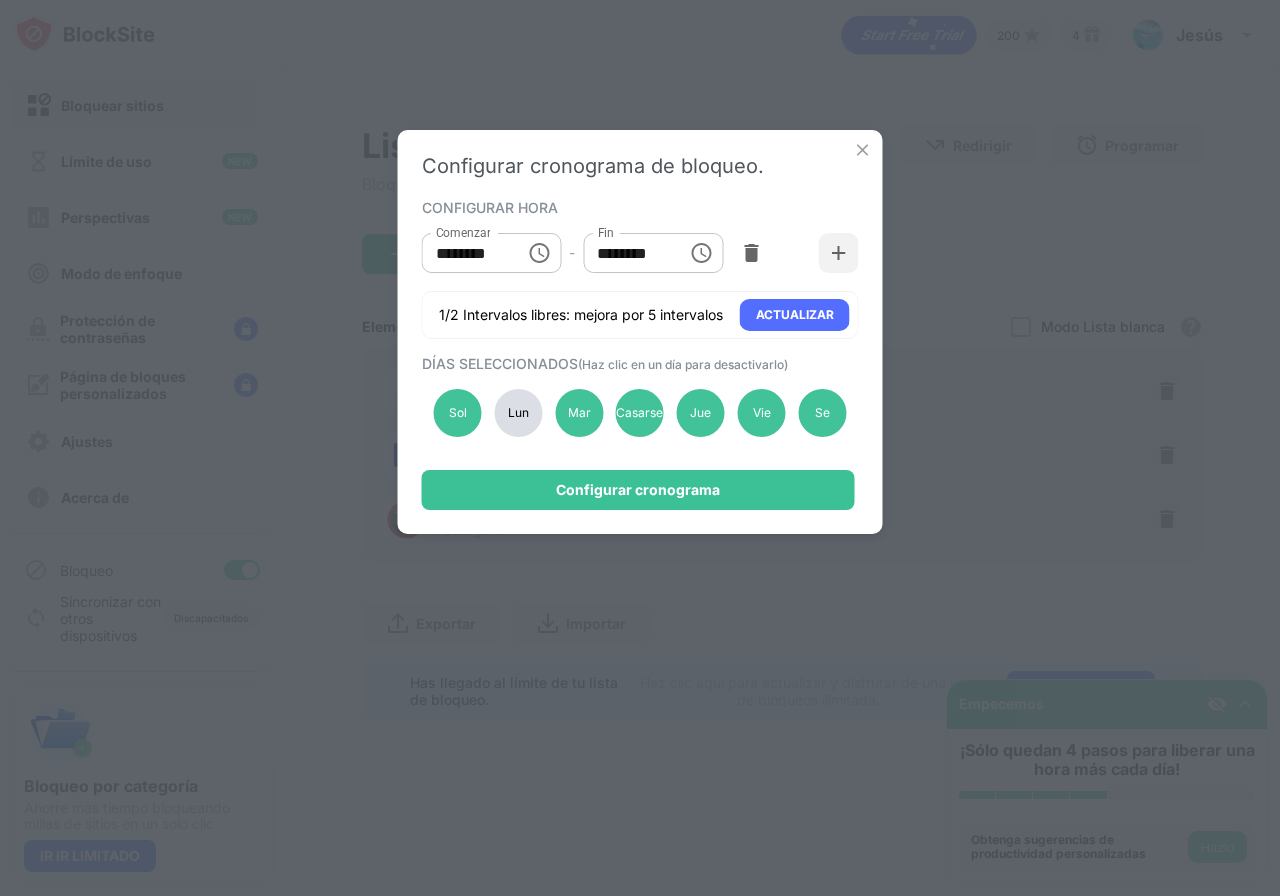 click on "Lun" at bounding box center [518, 413] 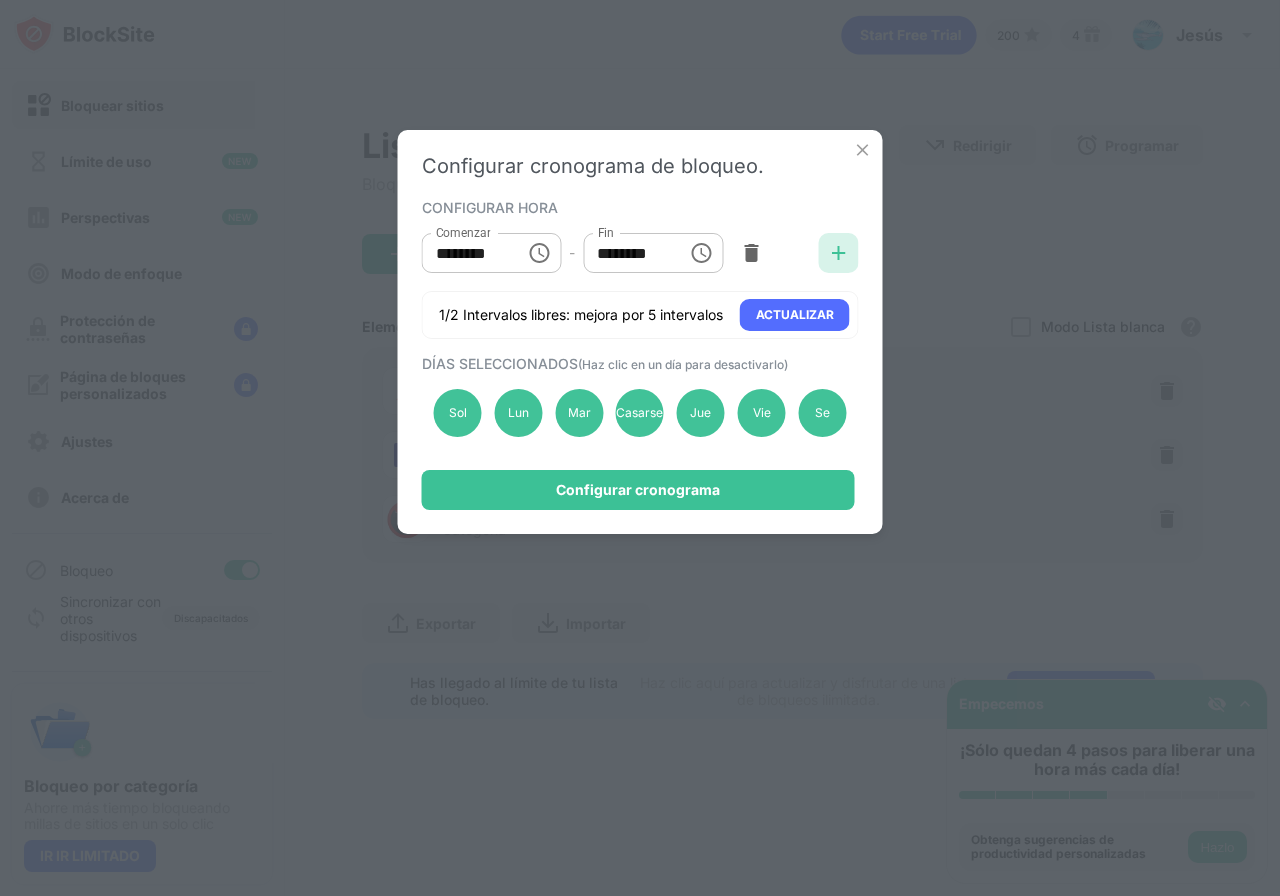 click at bounding box center [839, 253] 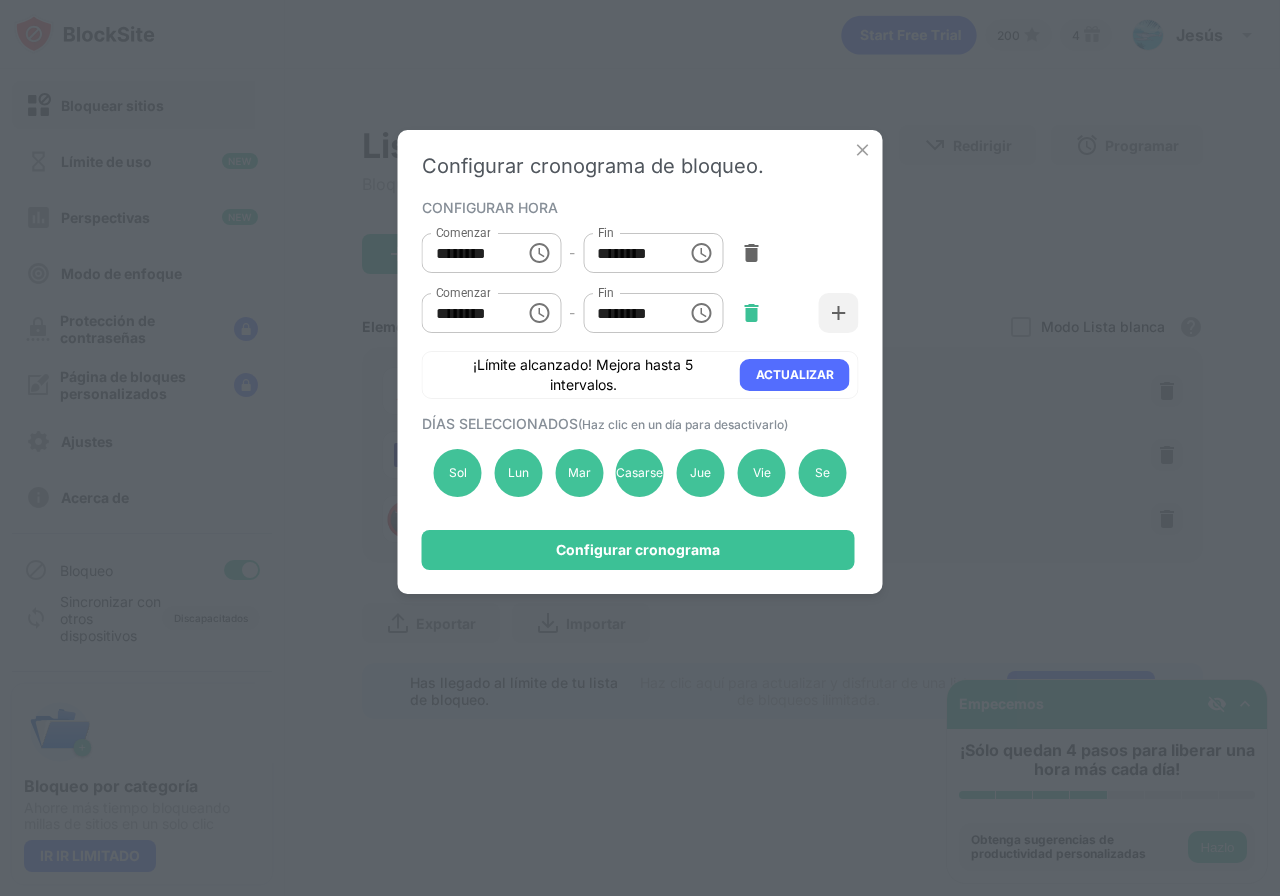click at bounding box center (751, 313) 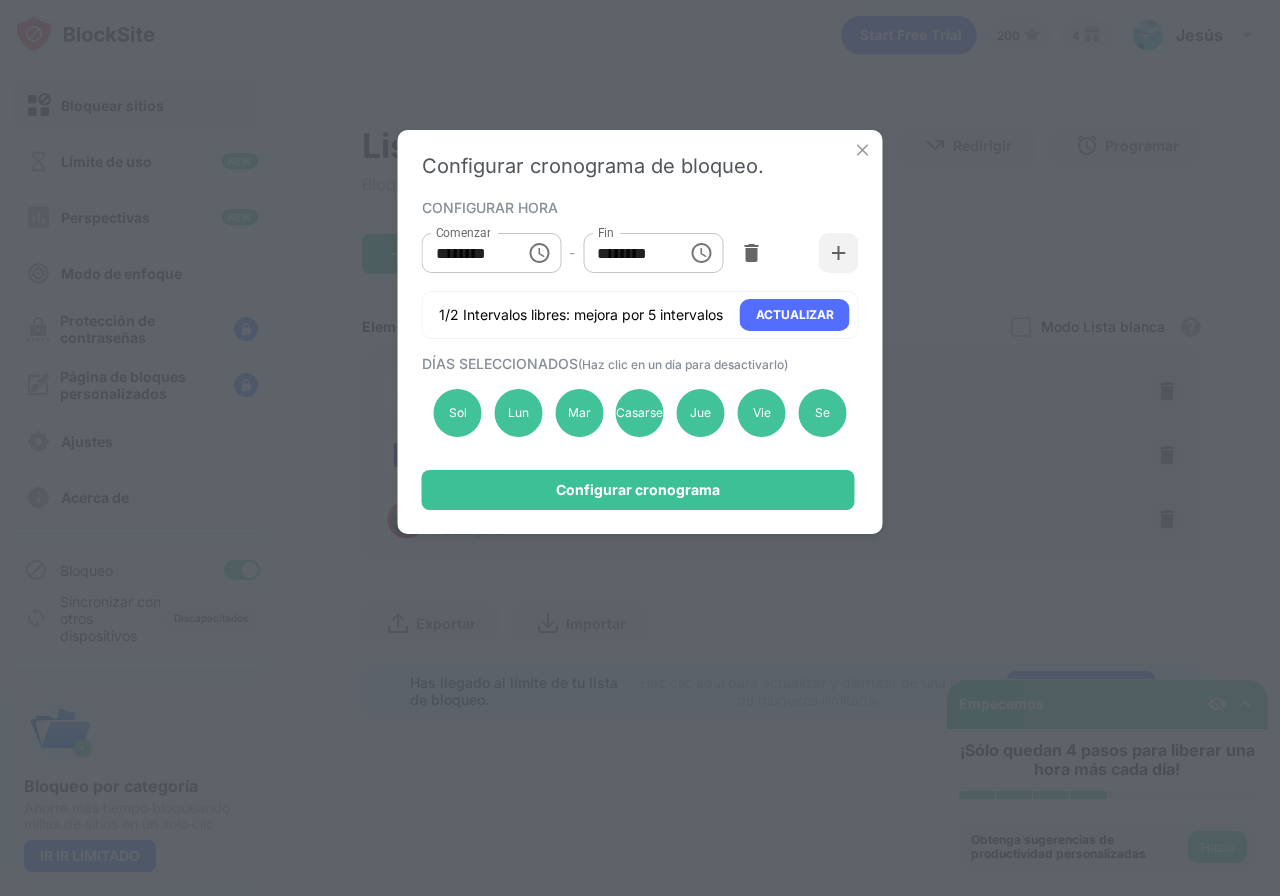 click on "DÍAS SELECCIONADOS  (Haz clic en un día para desactivarlo)" at bounding box center [605, 363] 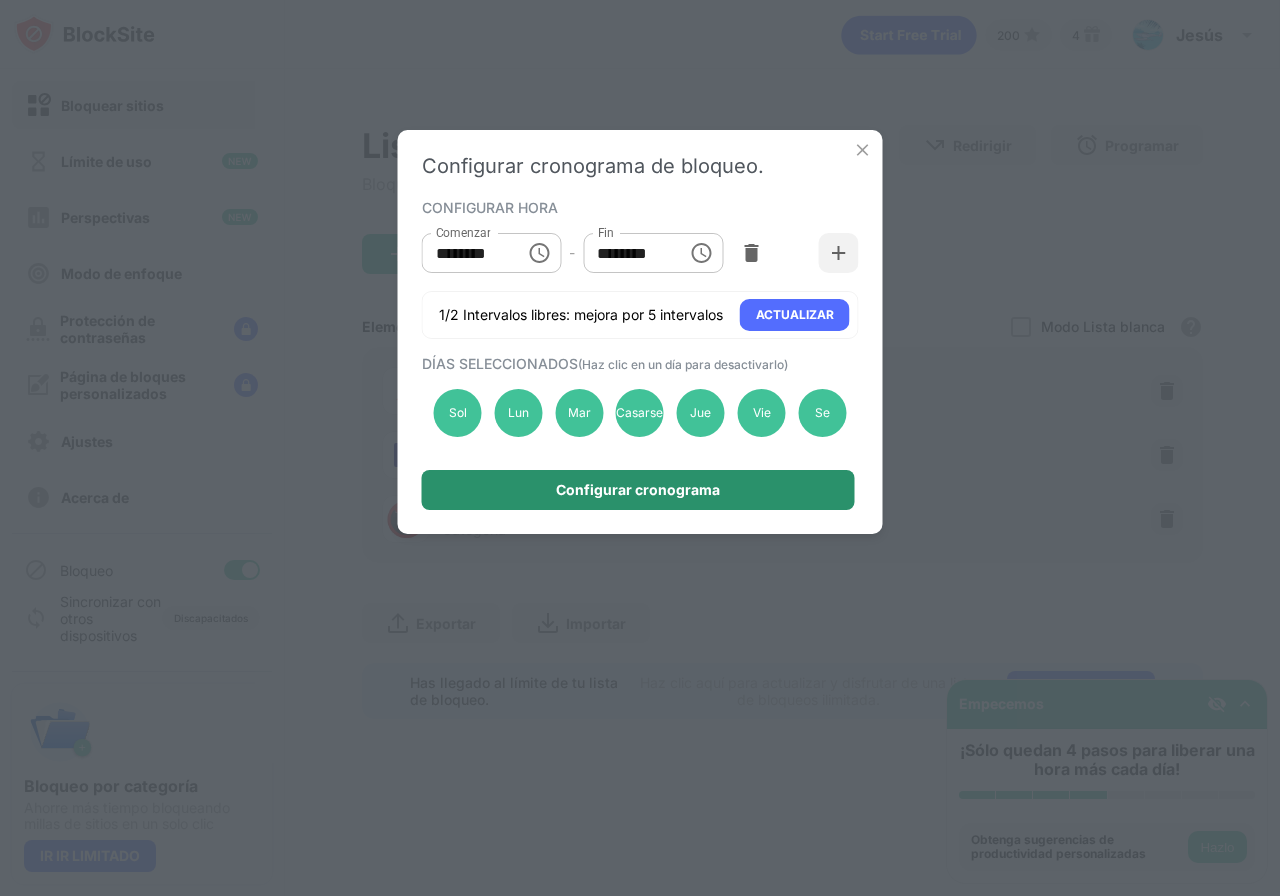 click on "Configurar cronograma" at bounding box center (638, 489) 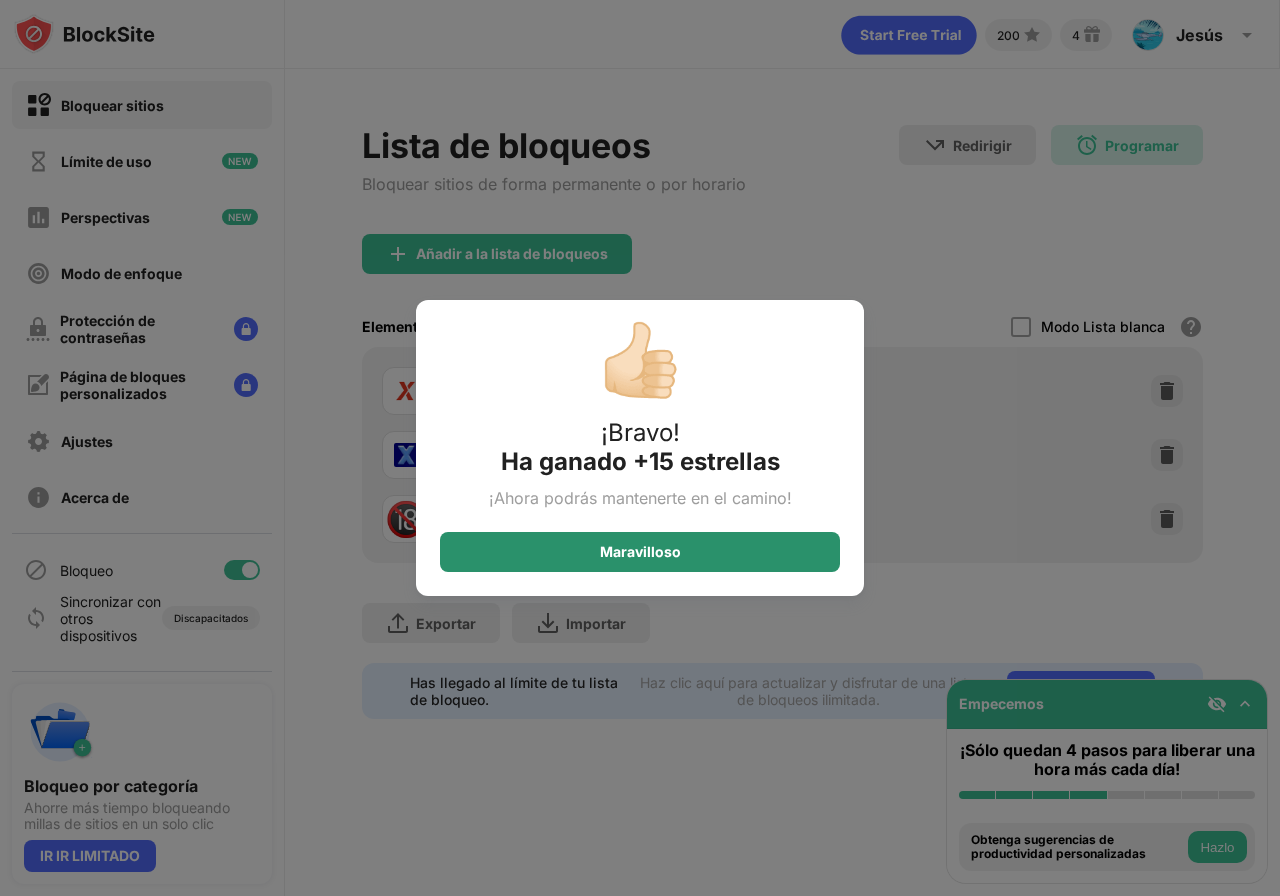 click on "Maravilloso" at bounding box center (640, 552) 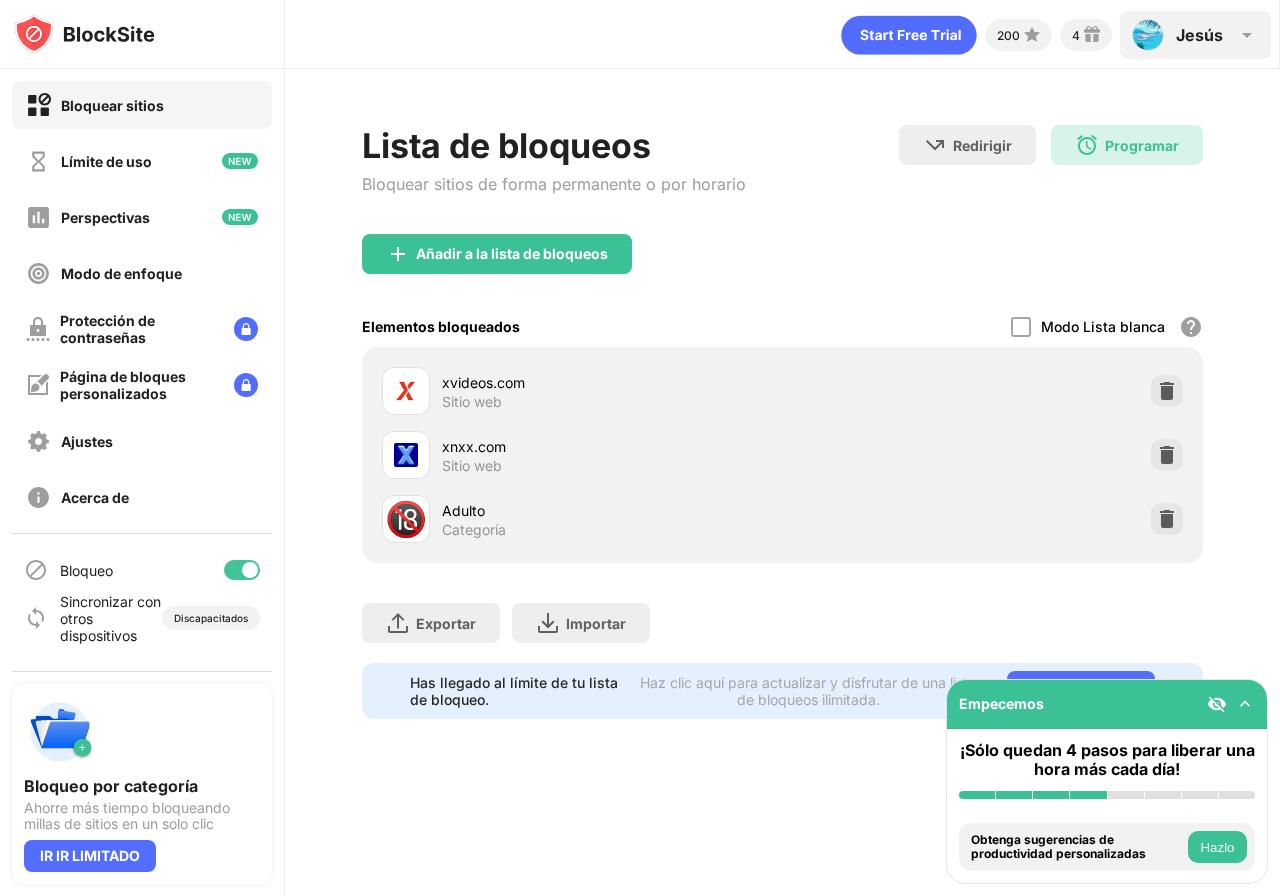 click on "[FIRST] [FIRST] [LAST] Ver cuenta Perspectivas De primera calidad Recompensas Ajustes Apoyo Finalizar la sesión" at bounding box center (1195, 35) 